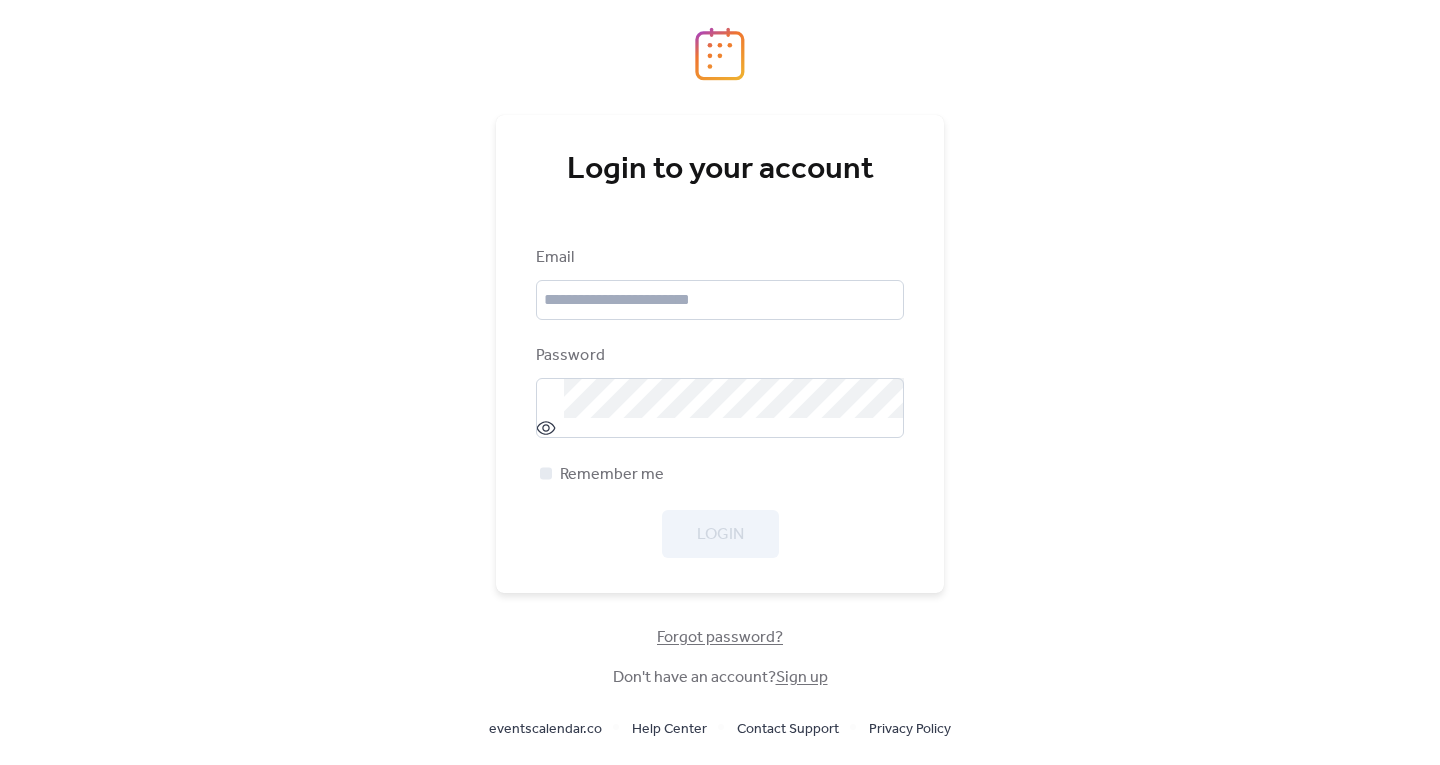 scroll, scrollTop: 0, scrollLeft: 0, axis: both 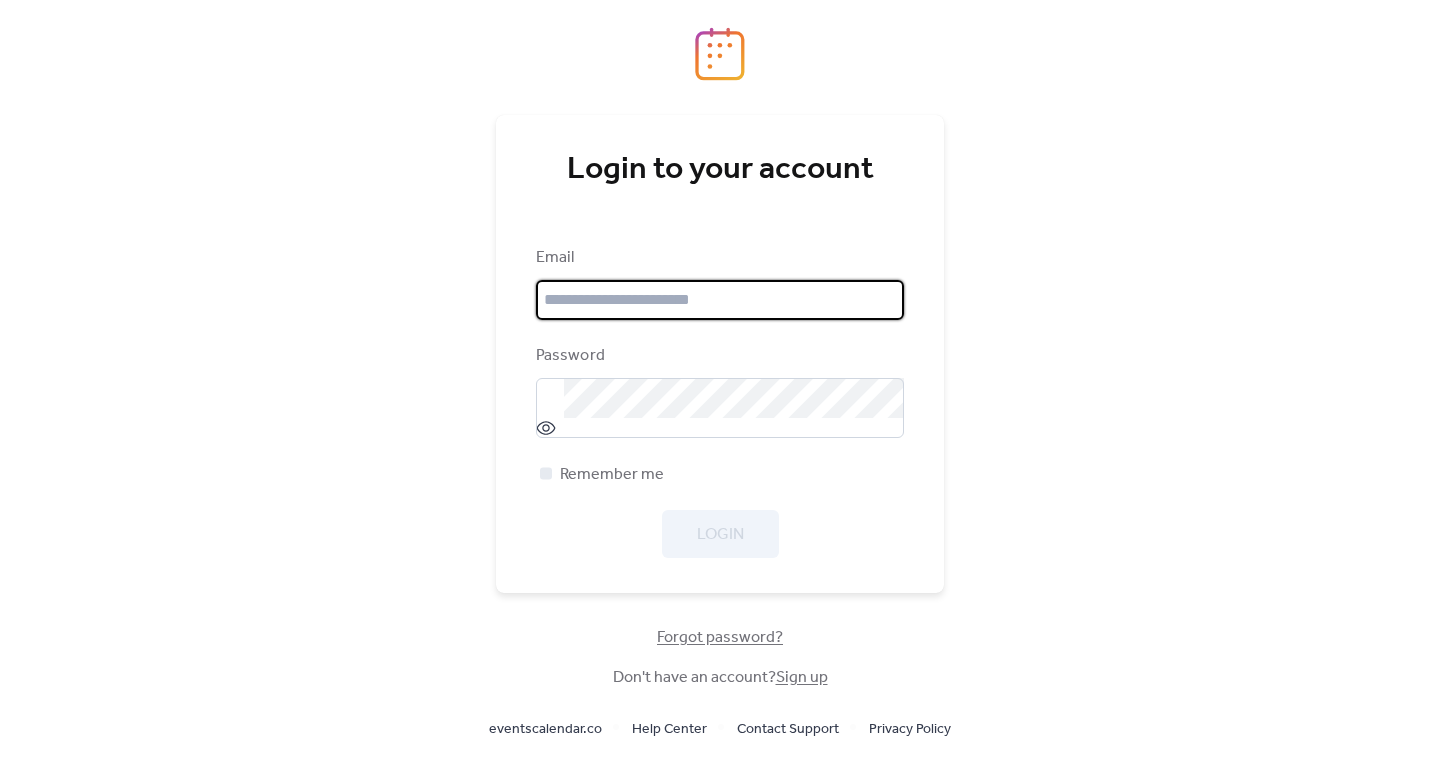 type on "**********" 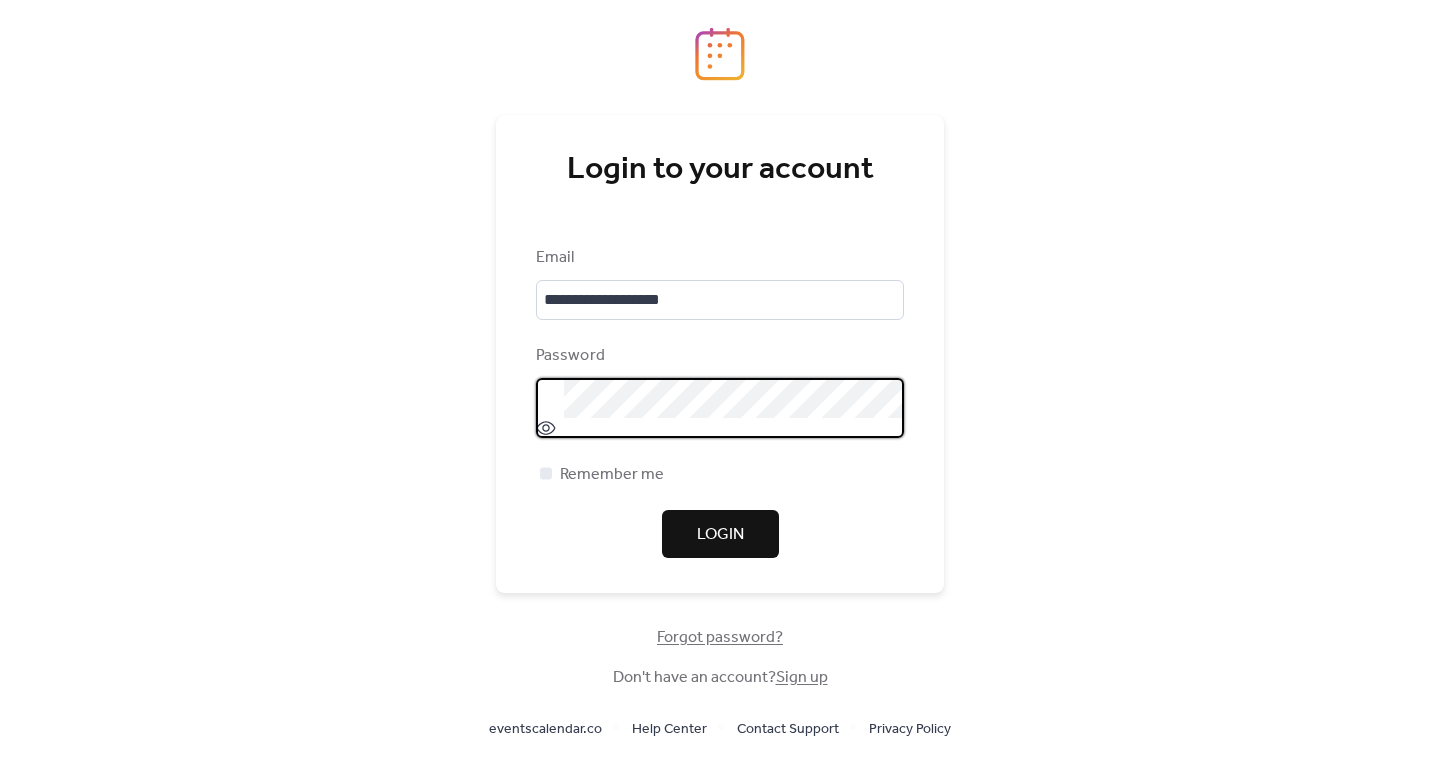 click on "Login" at bounding box center (720, 534) 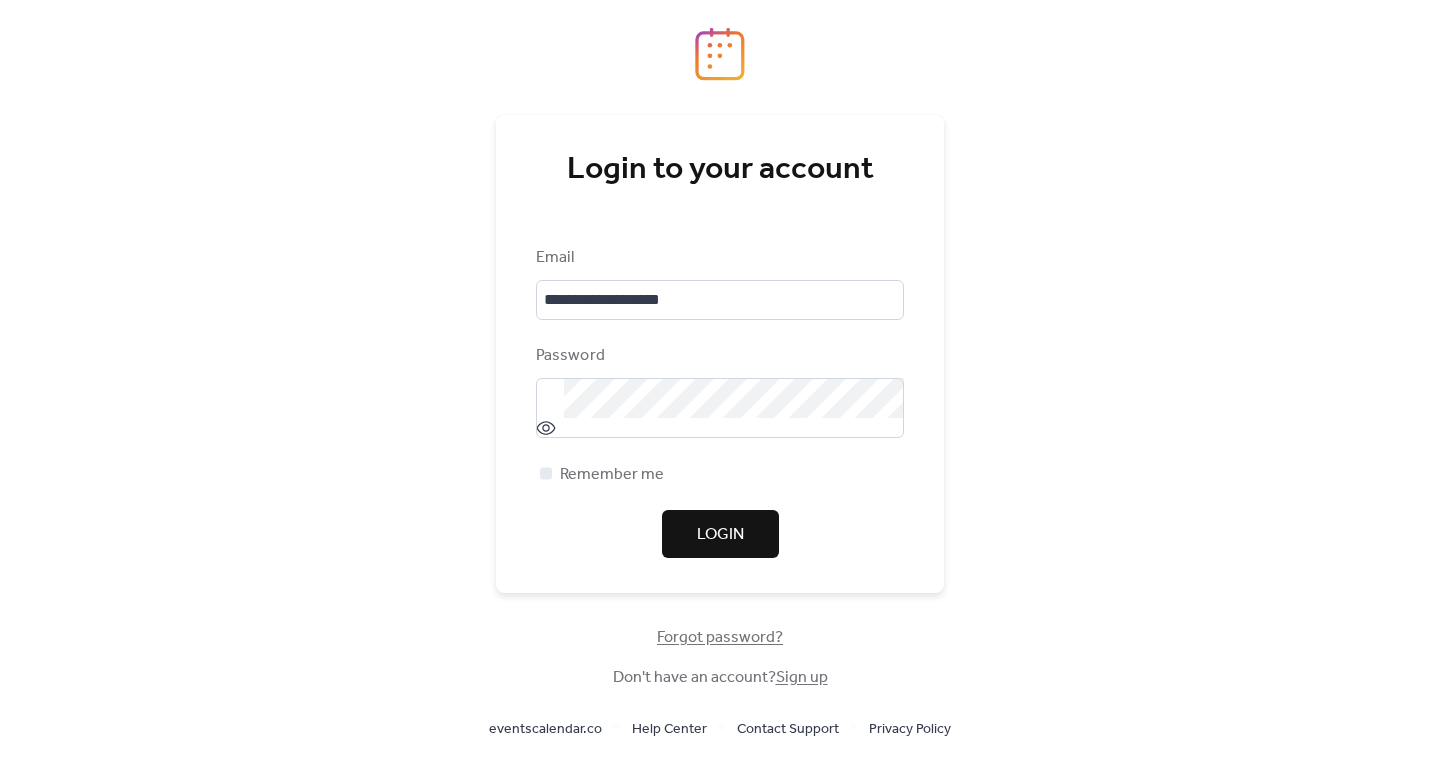 click on "Login" at bounding box center (720, 535) 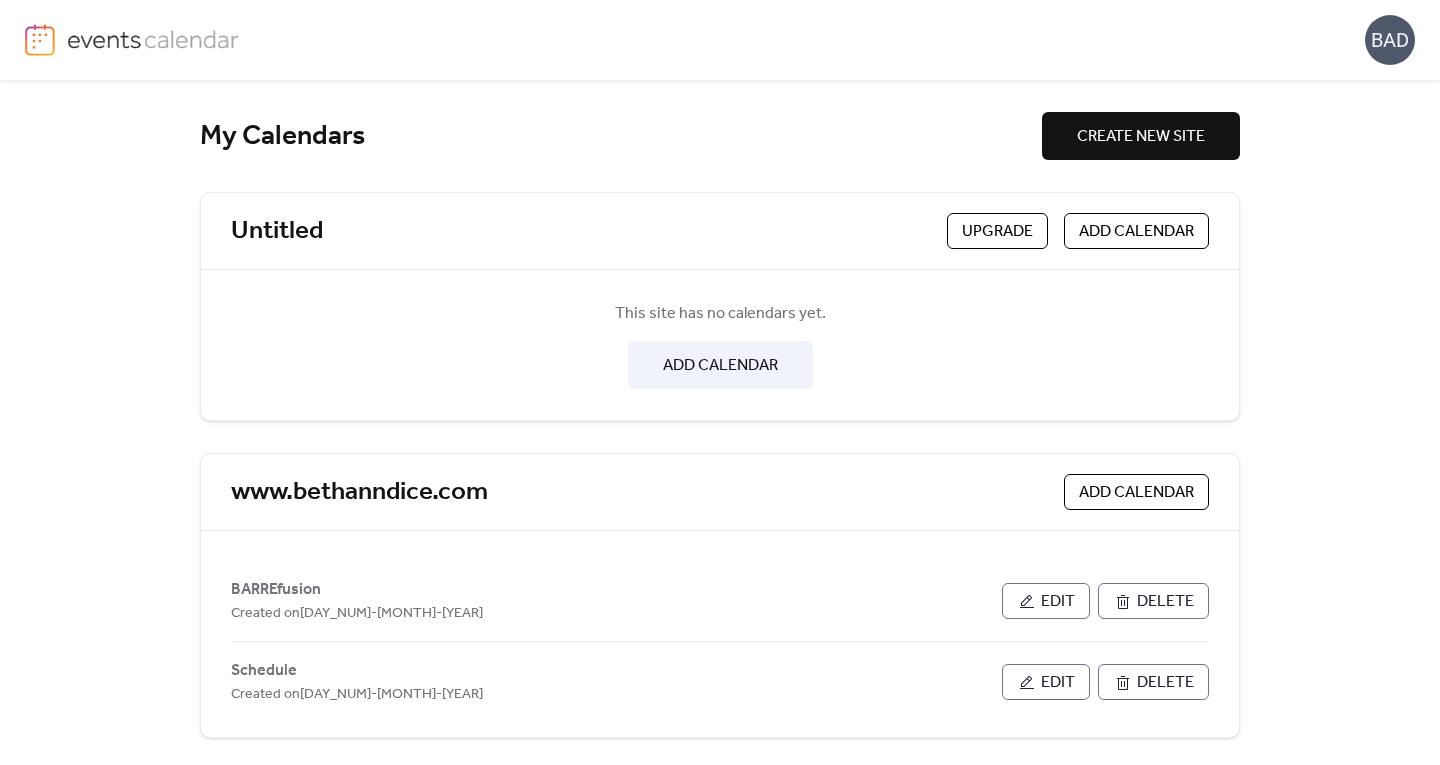 scroll, scrollTop: 0, scrollLeft: 0, axis: both 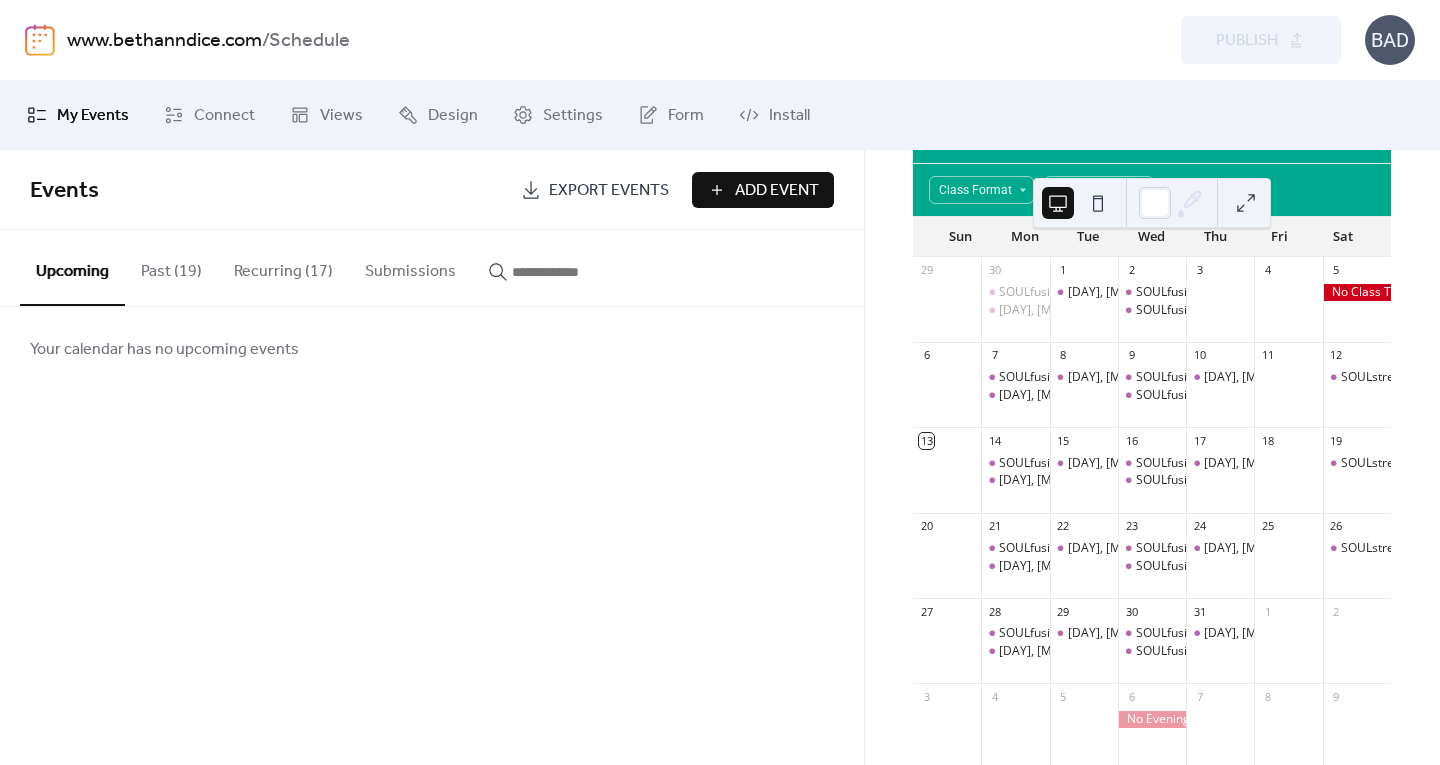 click on "Recurring  (17)" at bounding box center [283, 267] 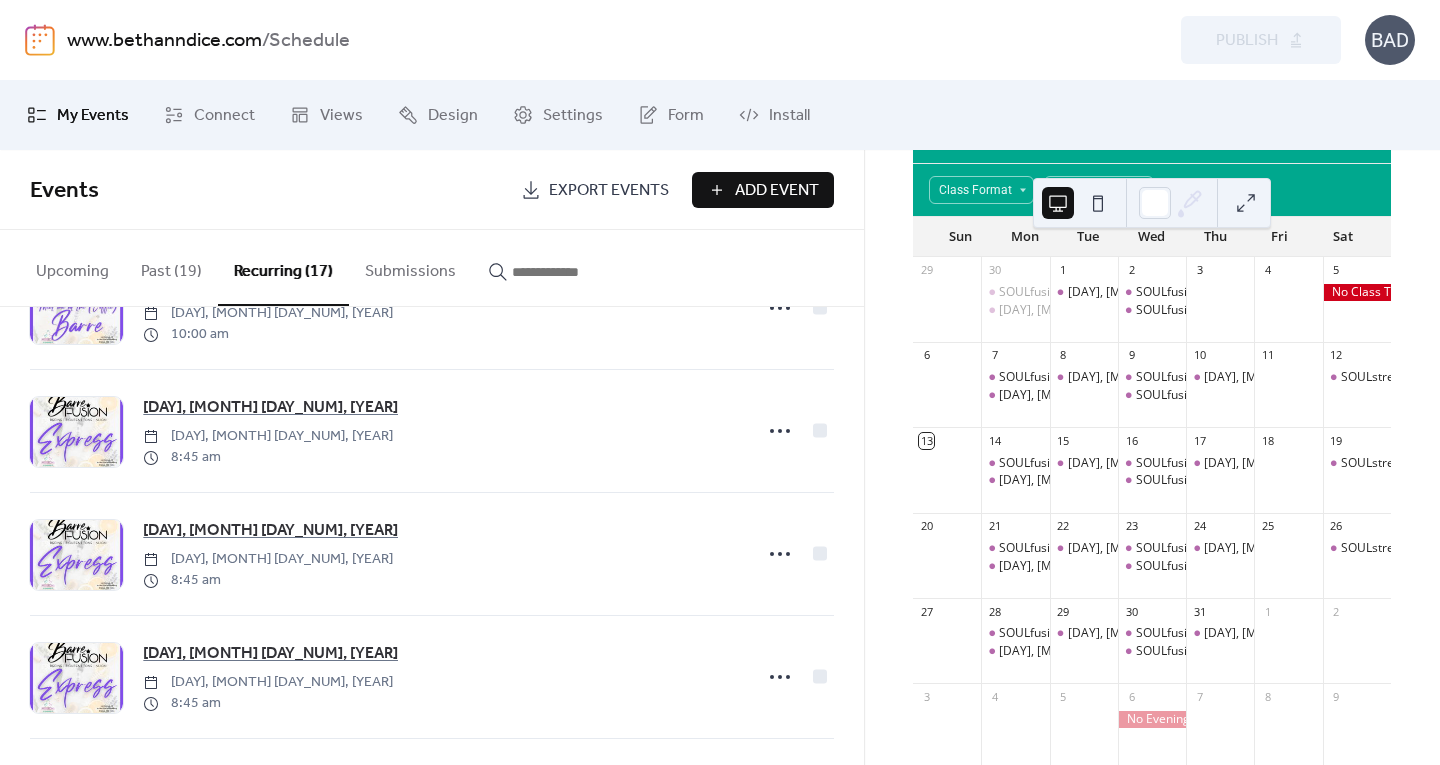 scroll, scrollTop: 833, scrollLeft: 0, axis: vertical 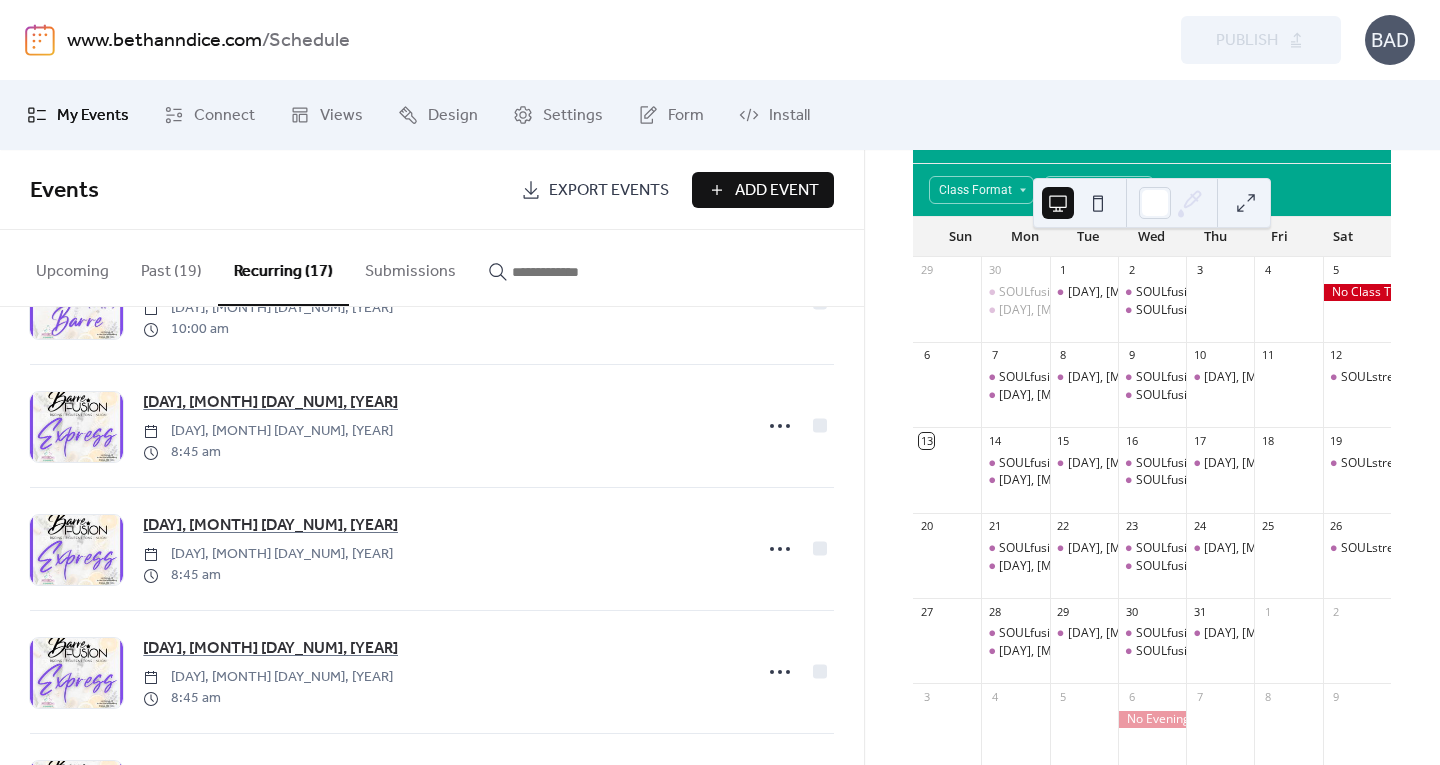 click on "[DAY], [MONTH] [DAY_NUM], [YEAR]" at bounding box center [270, 526] 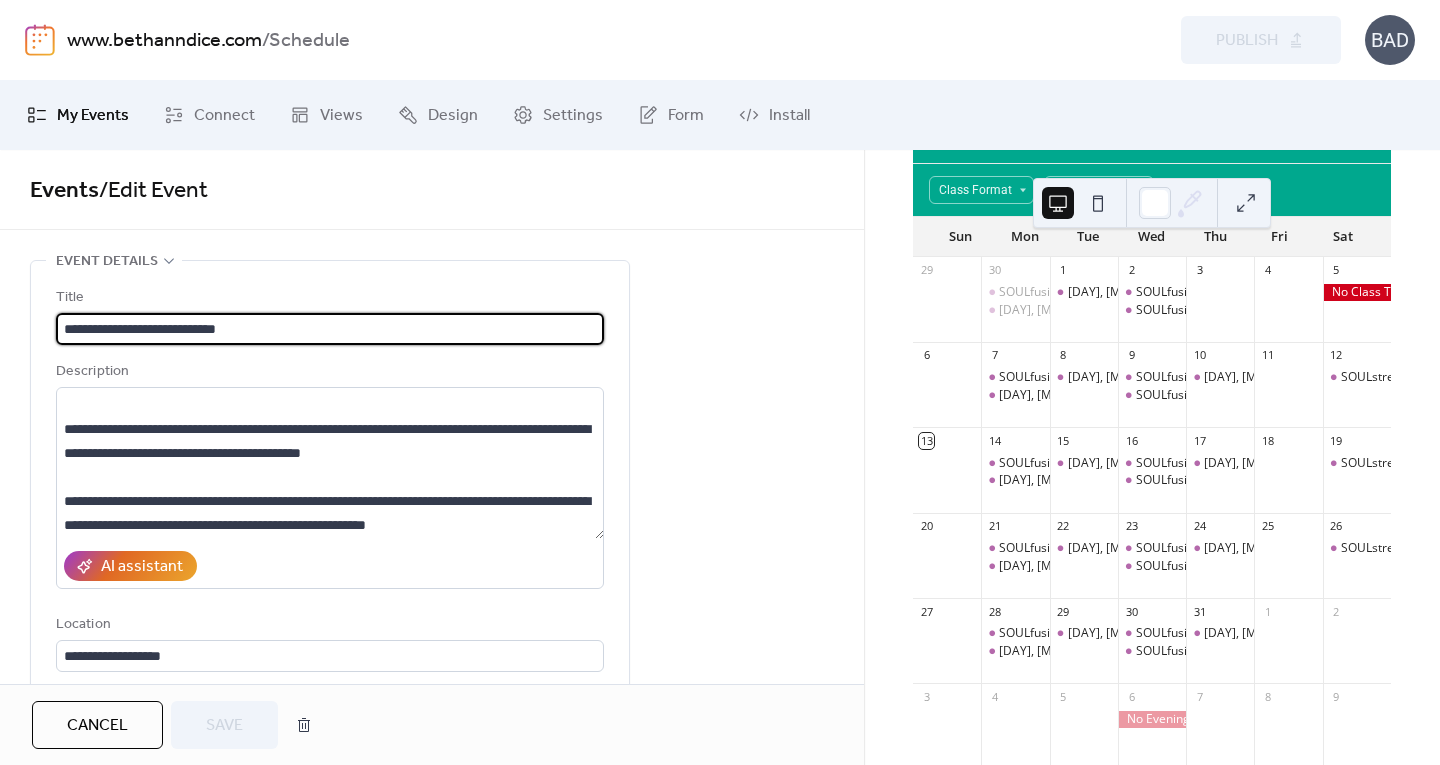 scroll, scrollTop: 336, scrollLeft: 0, axis: vertical 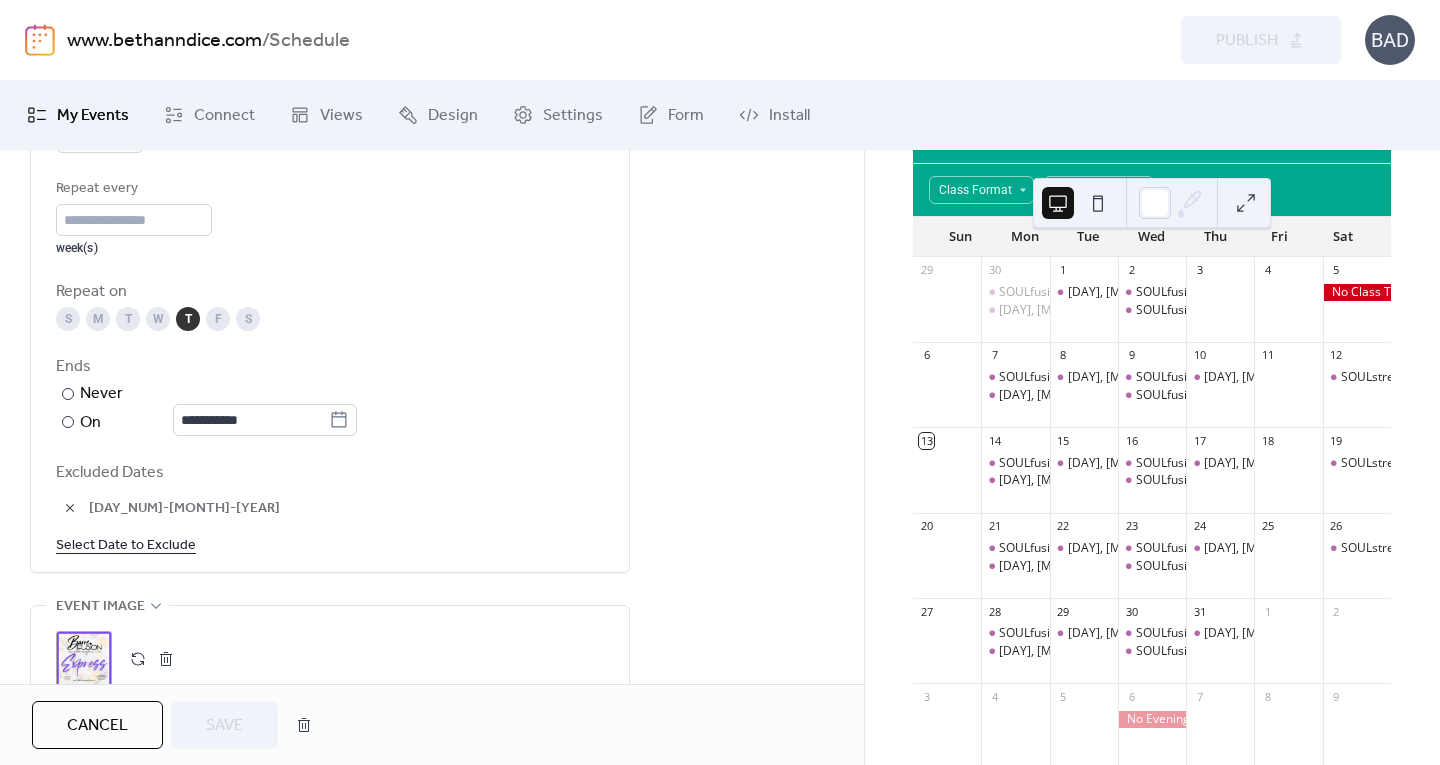 click on "Select Date to Exclude" at bounding box center [126, 544] 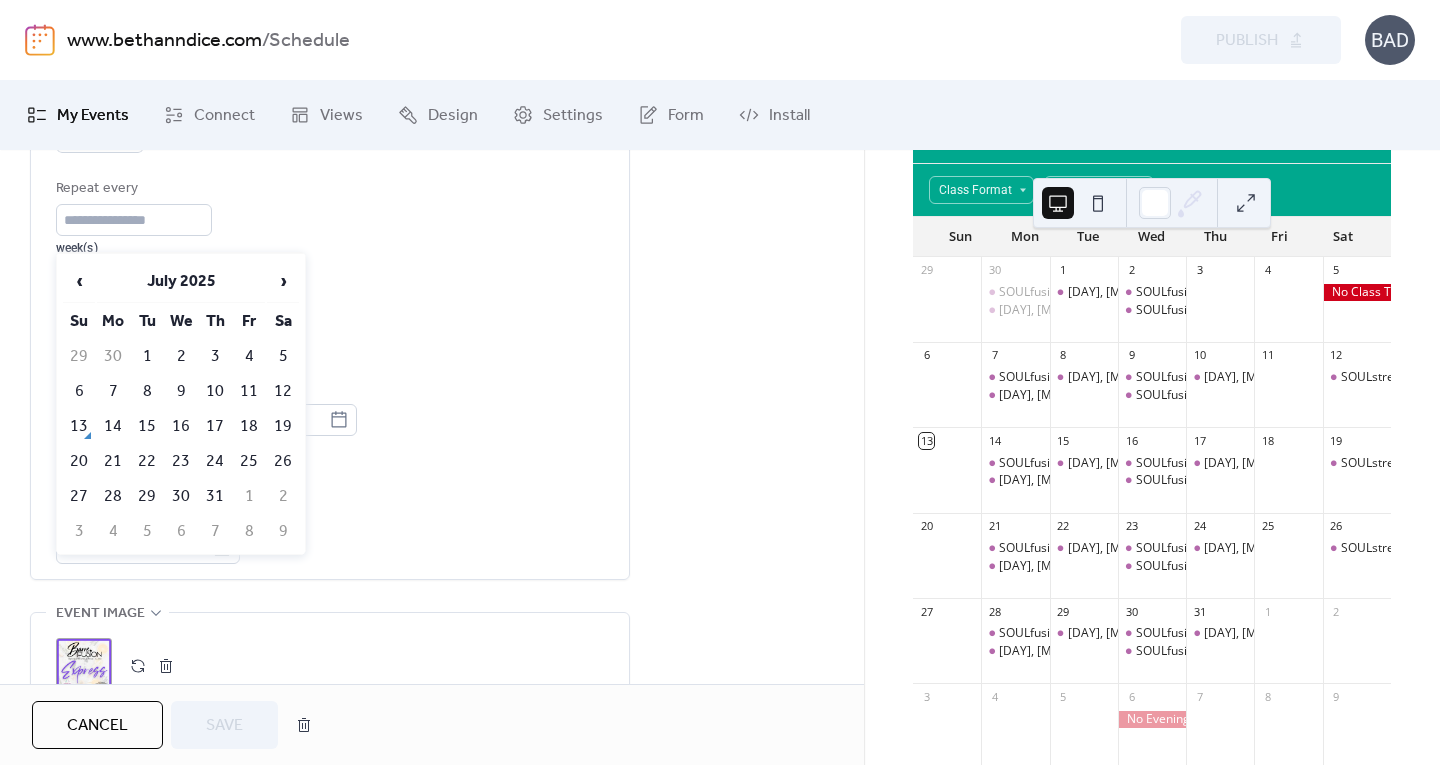 click on "17" at bounding box center (215, 426) 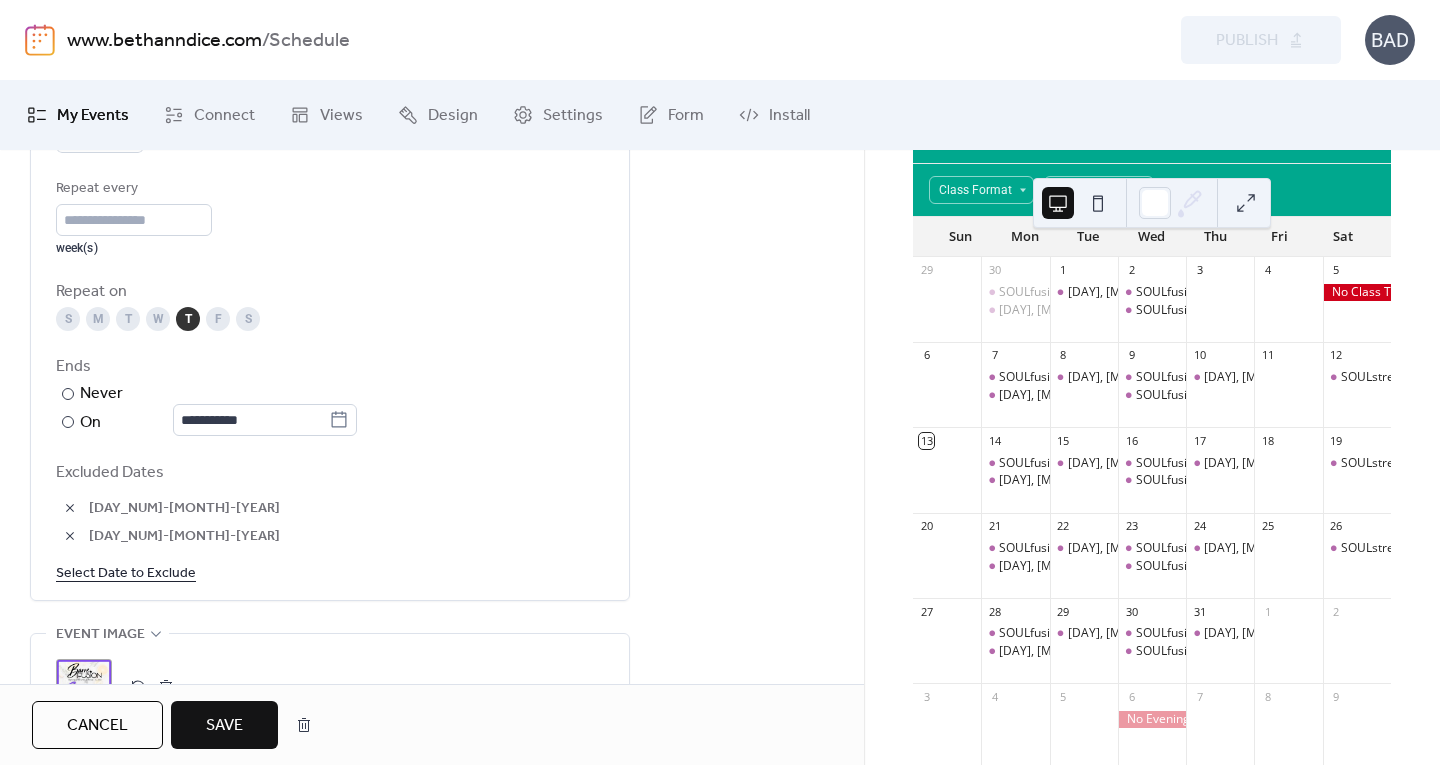 click on "Save" at bounding box center [224, 726] 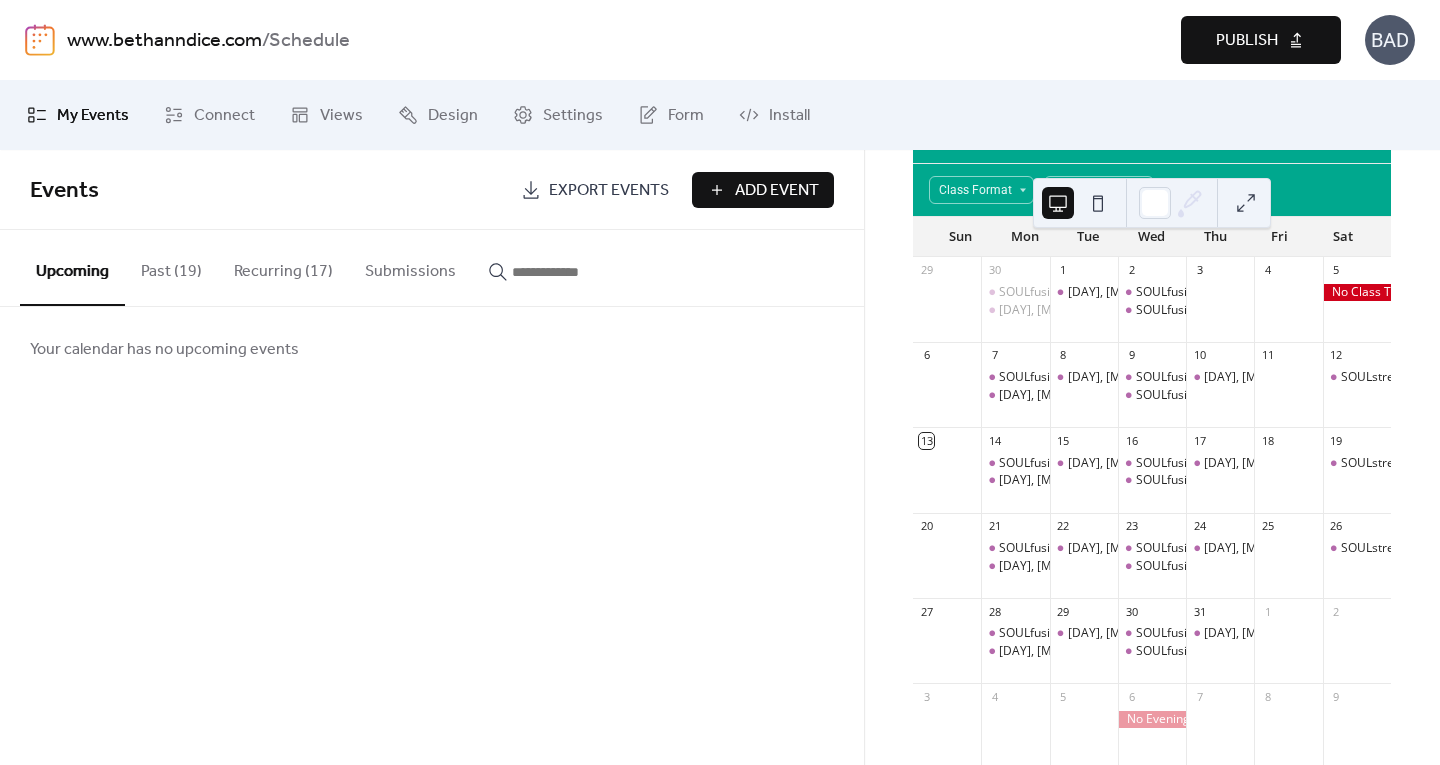 click on "Publish" at bounding box center [1247, 41] 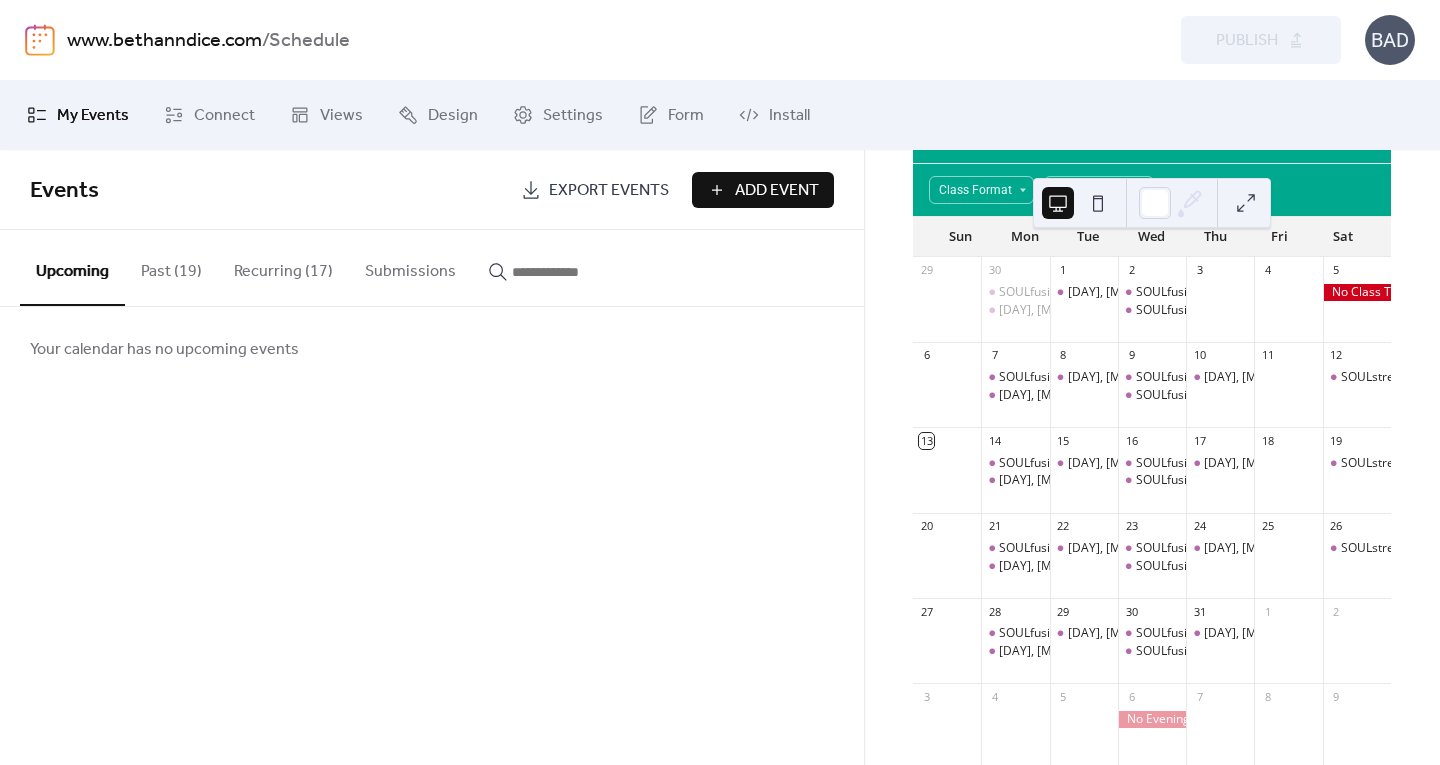 click on "Recurring  (17)" at bounding box center [283, 267] 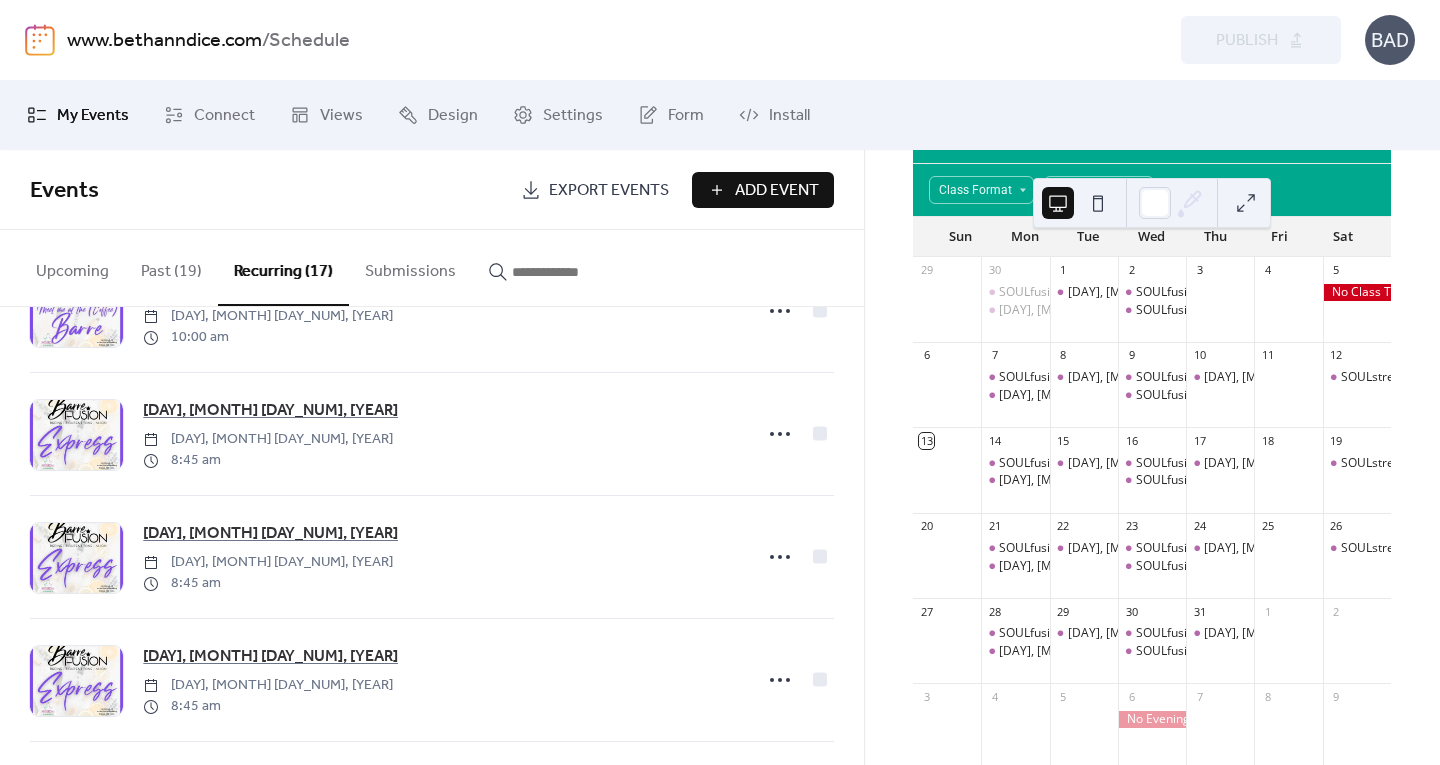 scroll, scrollTop: 833, scrollLeft: 0, axis: vertical 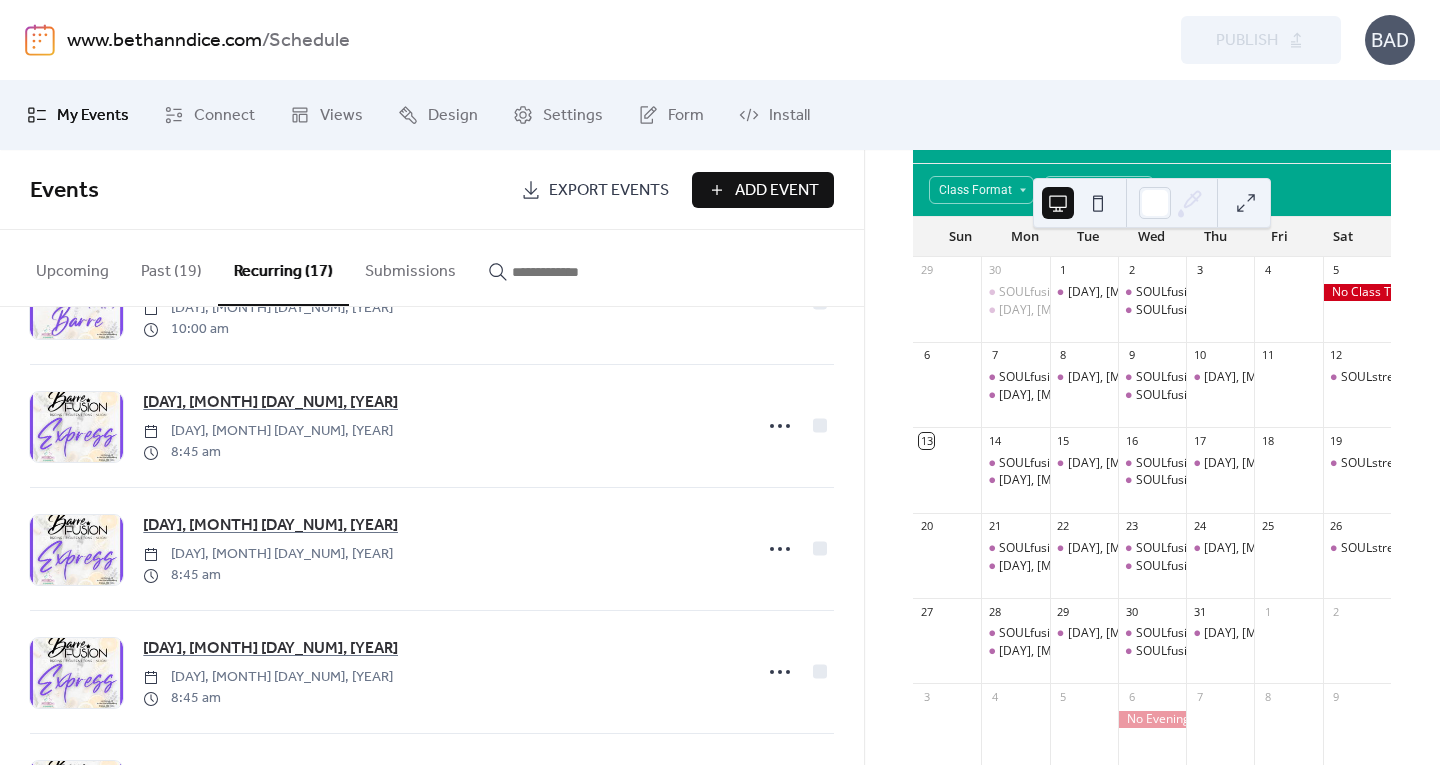 click on "[DAY], [MONTH] [DAY_NUM], [YEAR]" at bounding box center [270, 403] 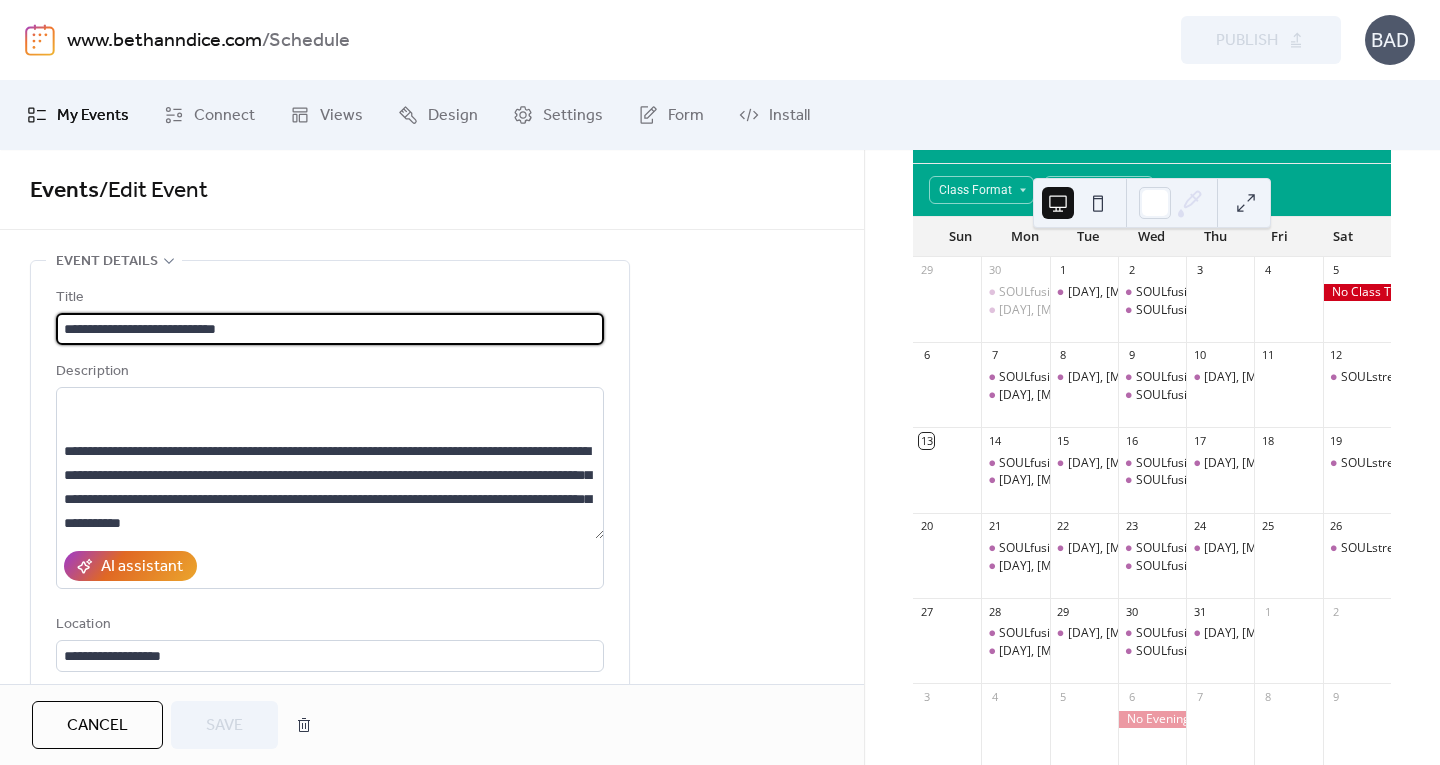 scroll, scrollTop: 336, scrollLeft: 0, axis: vertical 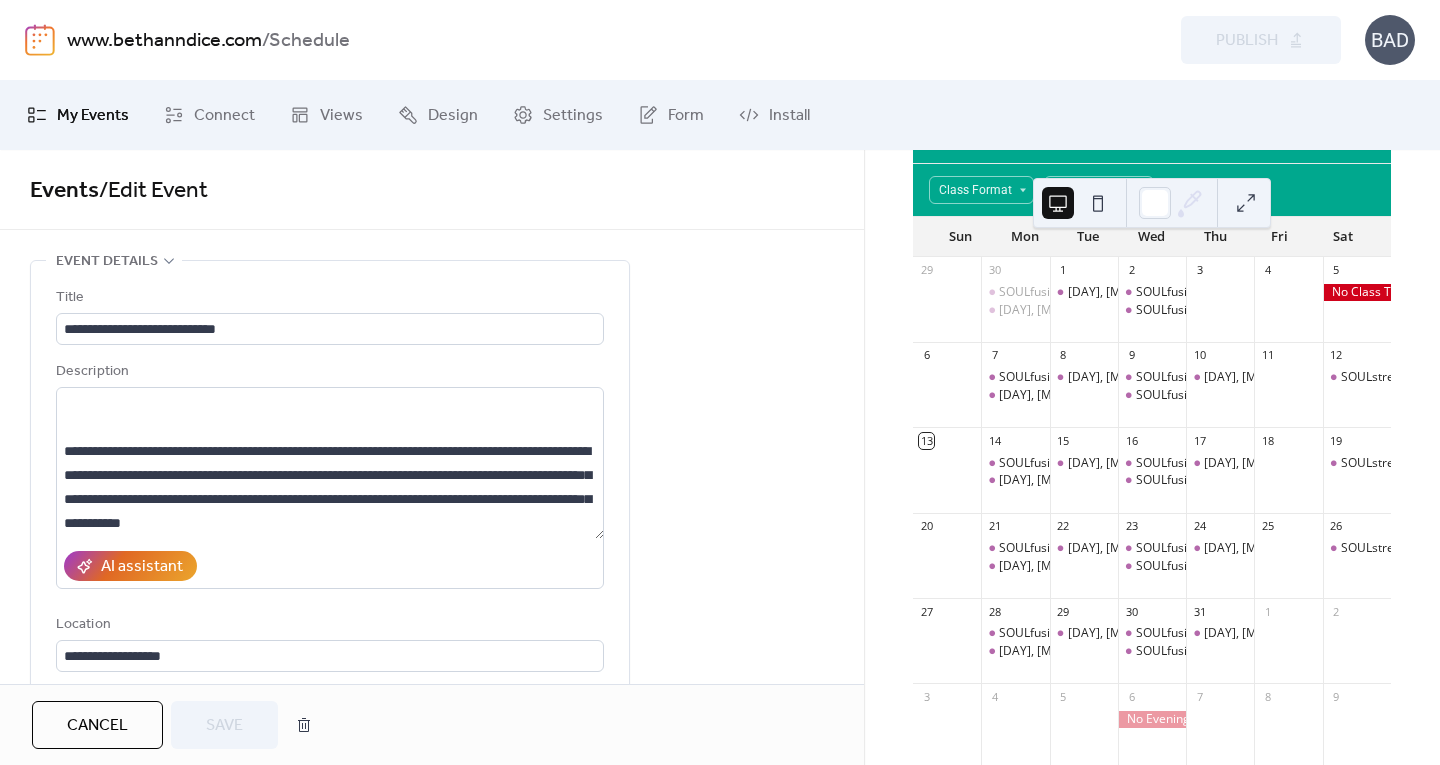click on "Cancel" at bounding box center (97, 726) 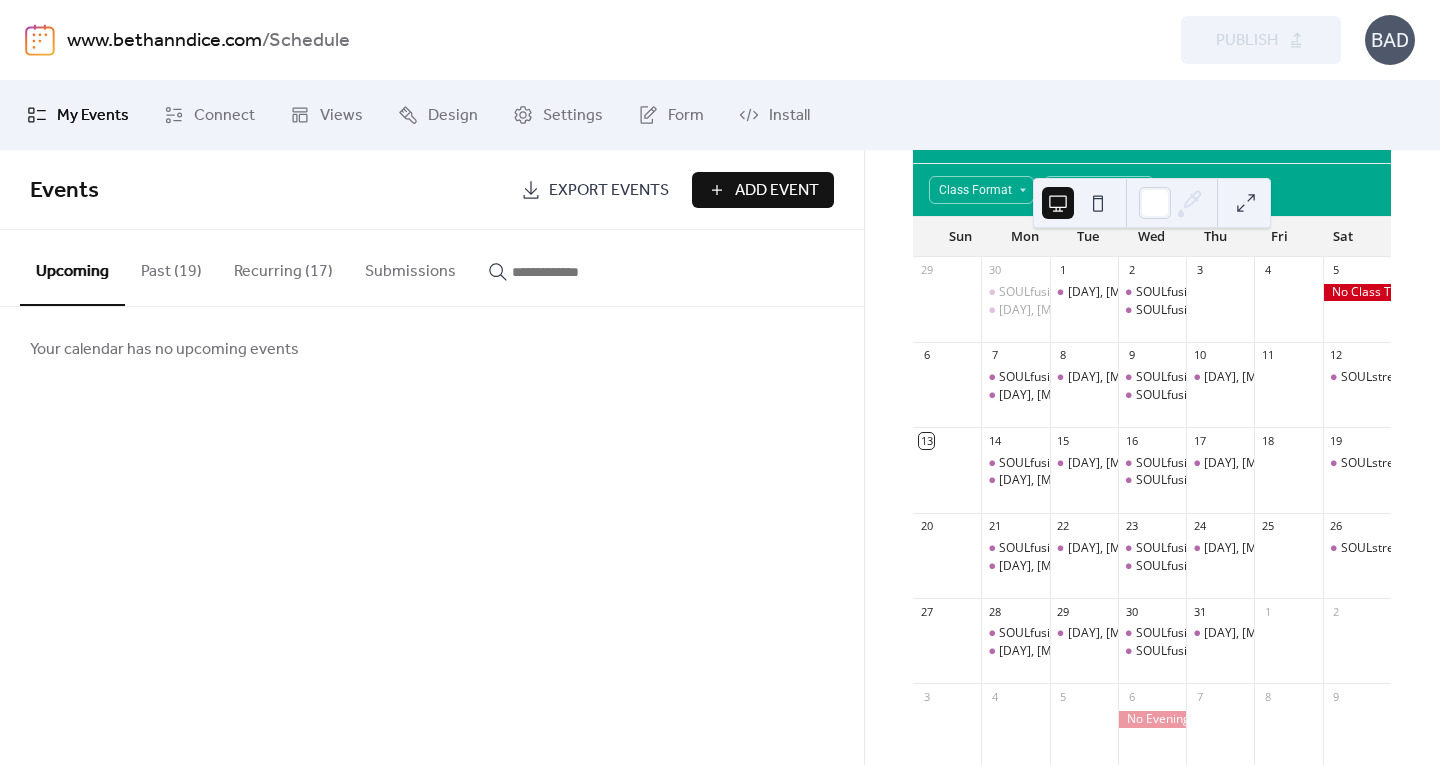 click on "Recurring  (17)" at bounding box center (283, 267) 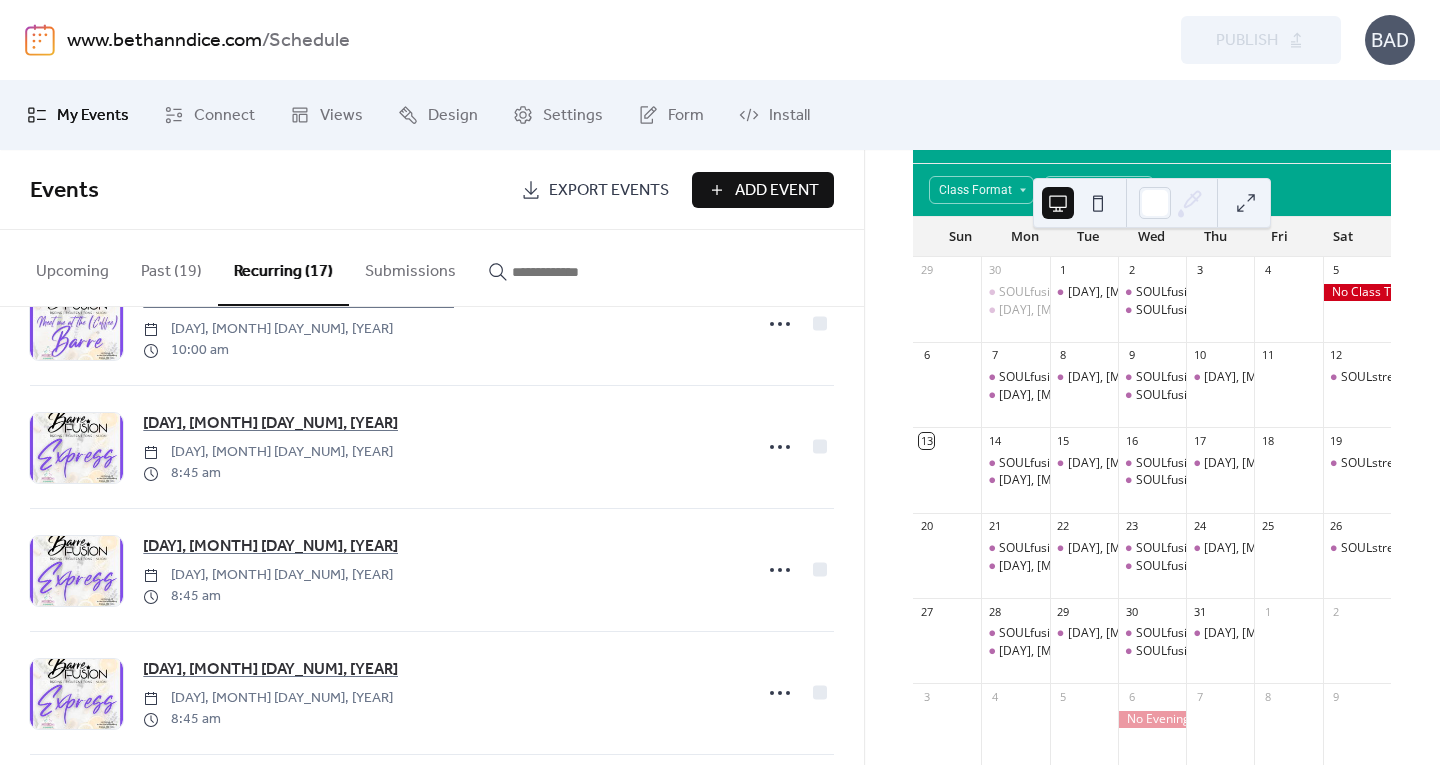 scroll, scrollTop: 833, scrollLeft: 0, axis: vertical 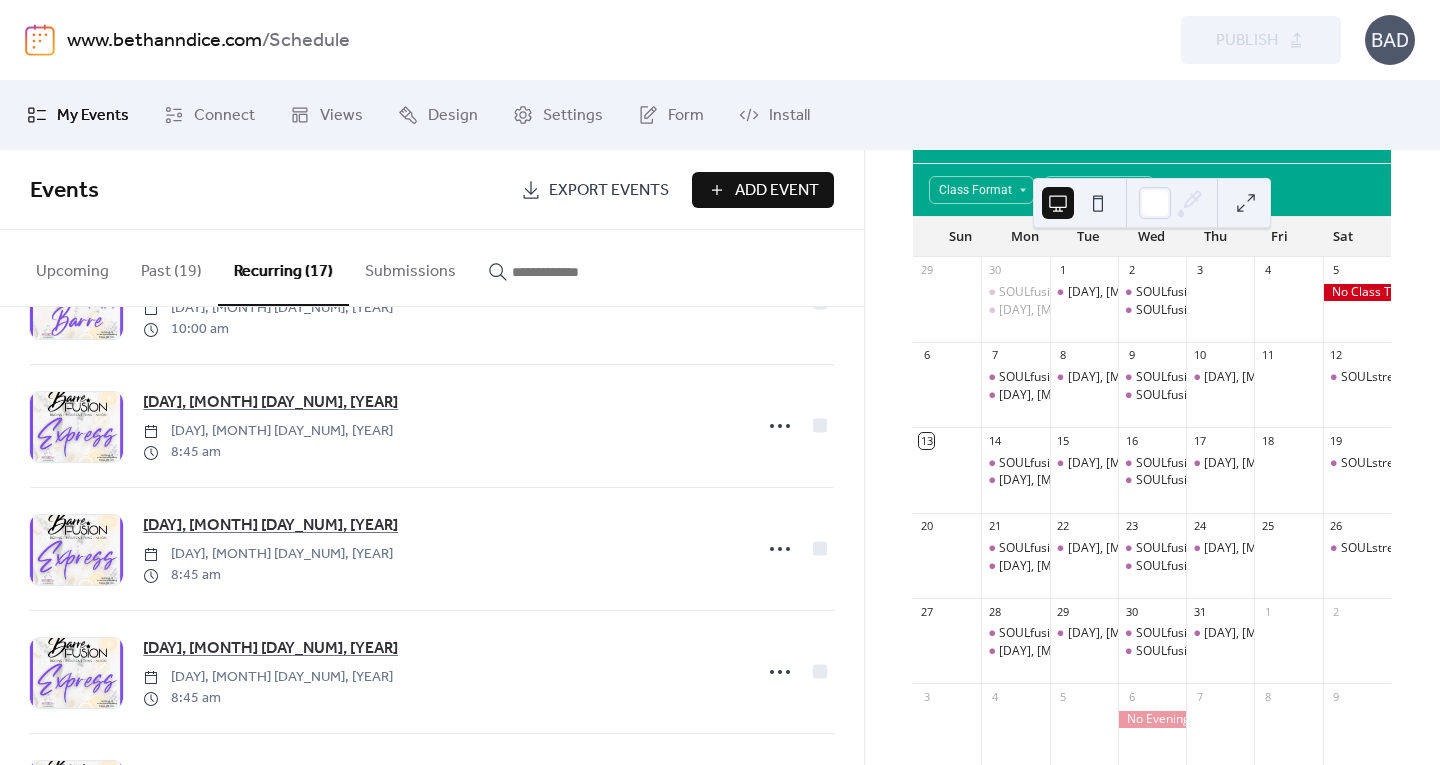 click on "[DAY], [MONTH] [DAY_NUM], [YEAR]" at bounding box center (270, 526) 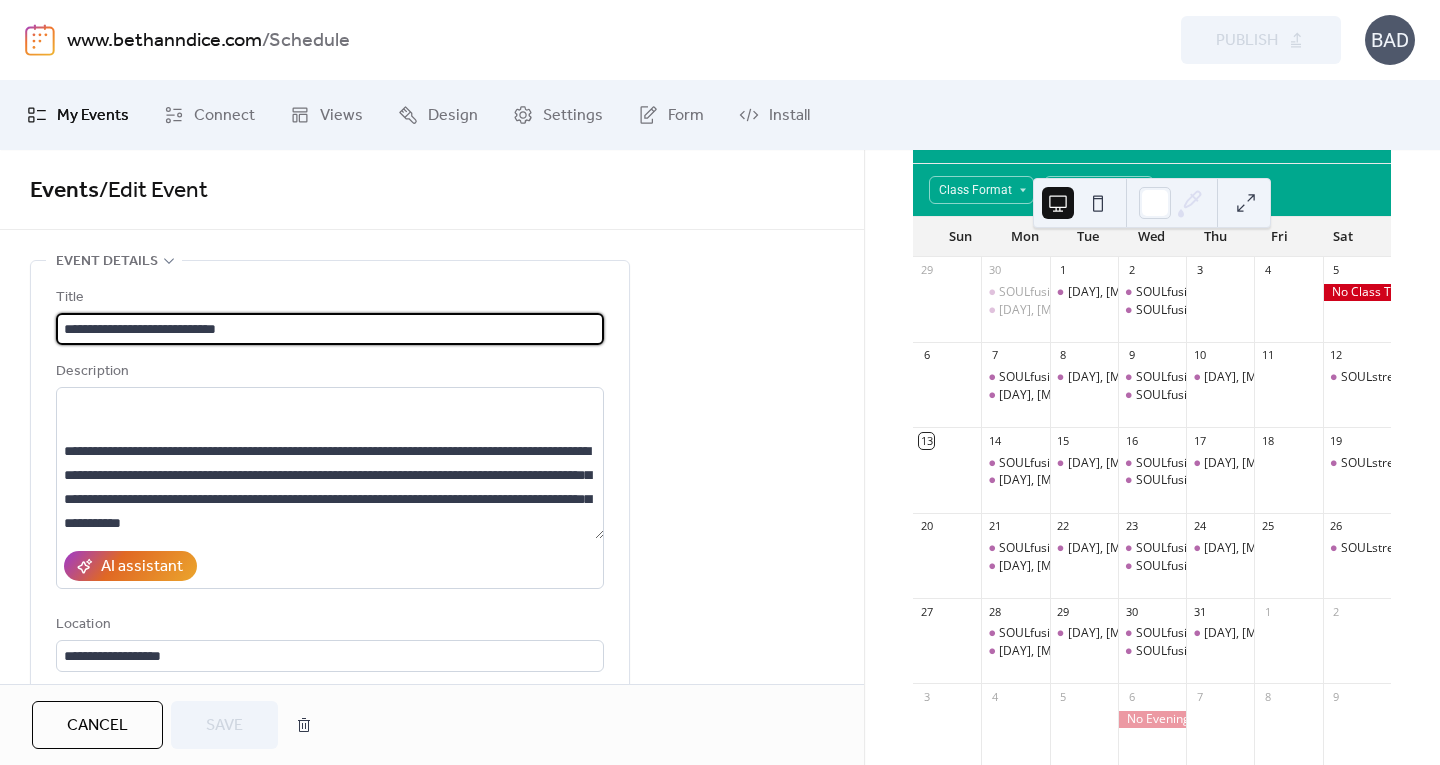 scroll, scrollTop: 336, scrollLeft: 0, axis: vertical 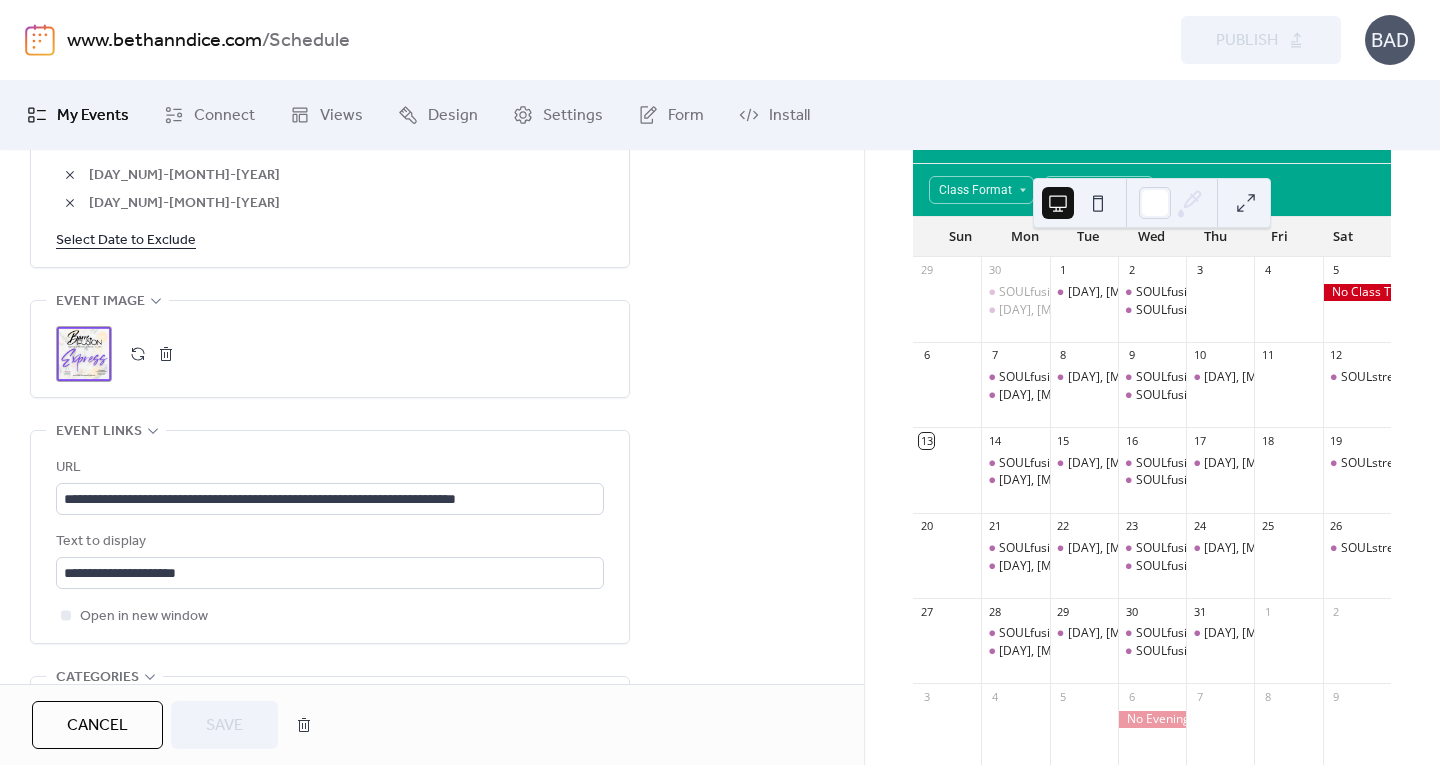 click on "My Events Connect Views Design Settings Form Install" at bounding box center (720, 115) 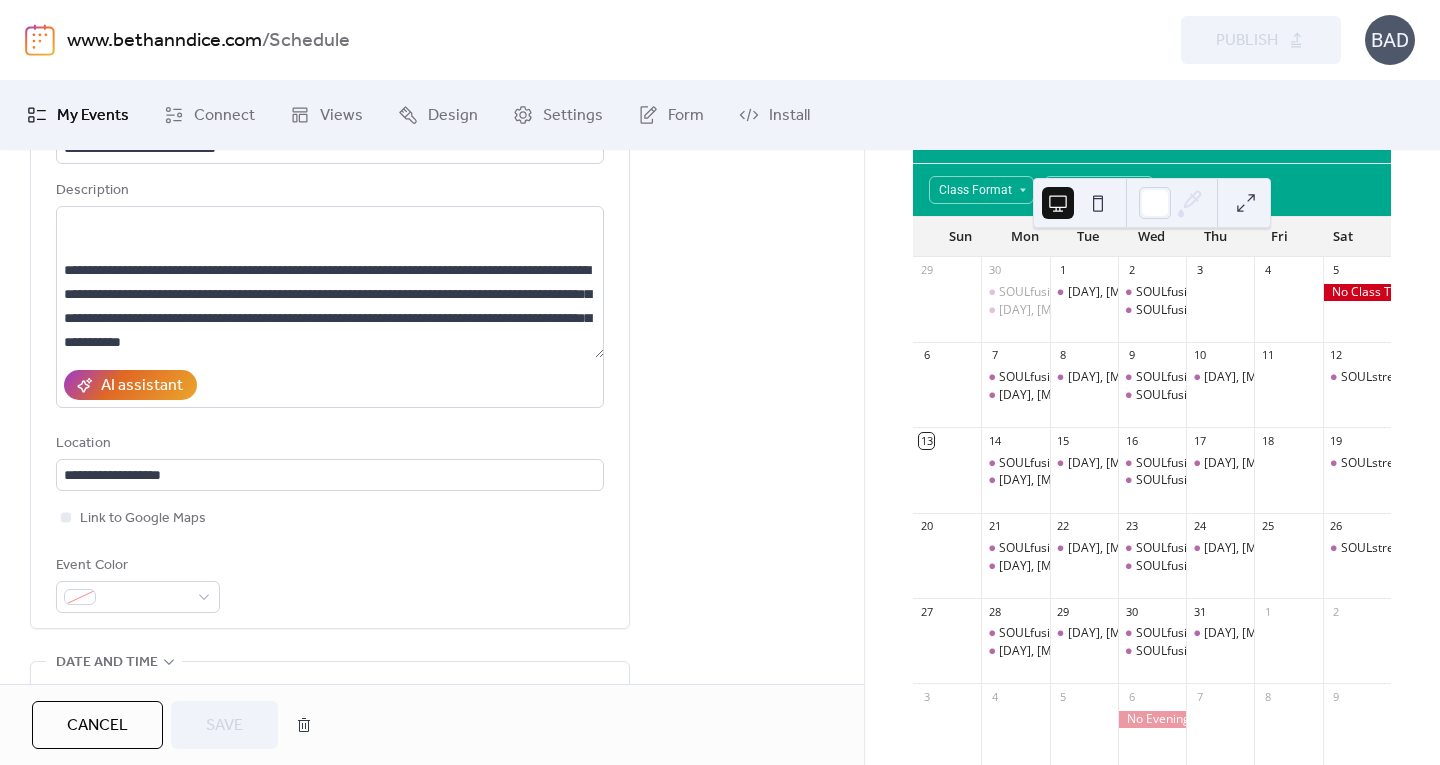 scroll, scrollTop: 0, scrollLeft: 0, axis: both 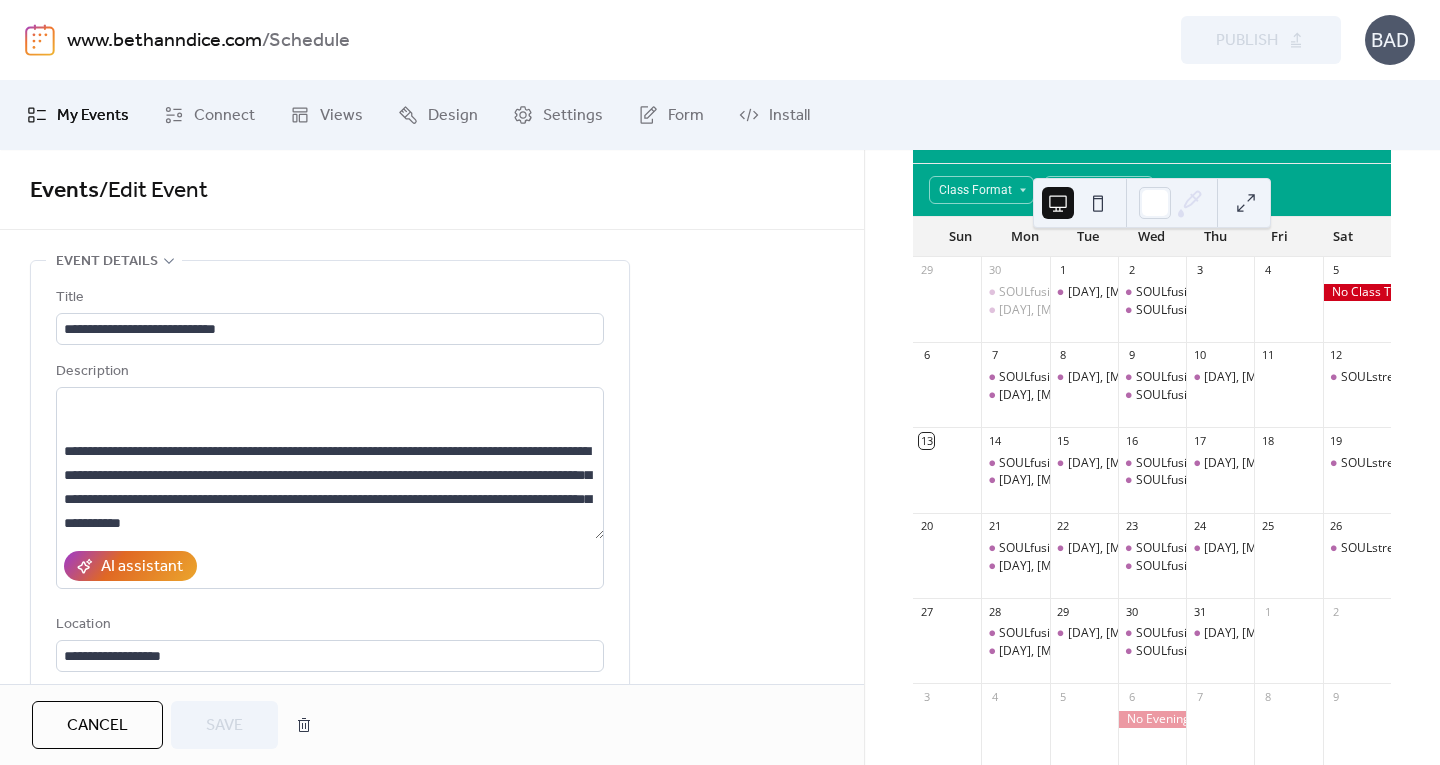 click on "Cancel" at bounding box center [97, 726] 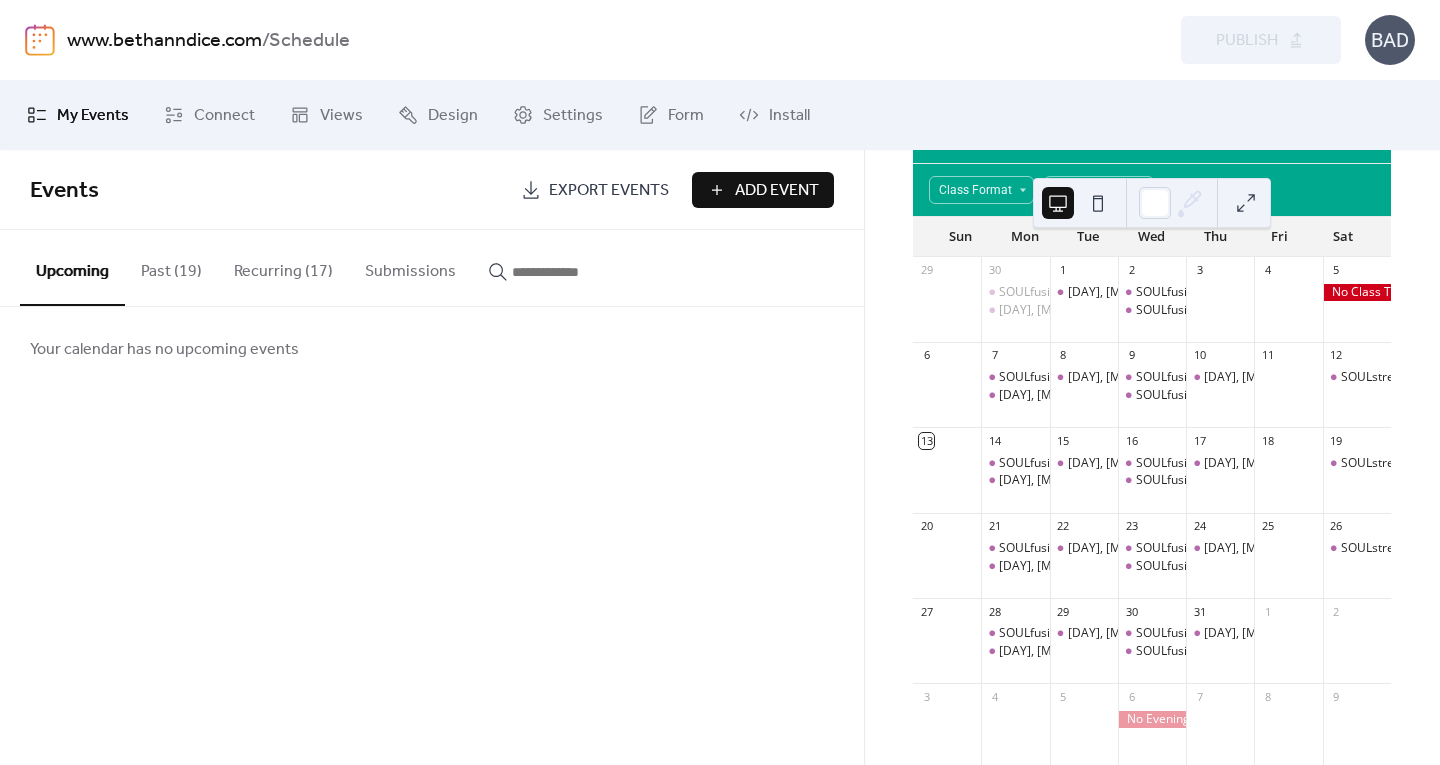 click on "Recurring  (17)" at bounding box center [283, 267] 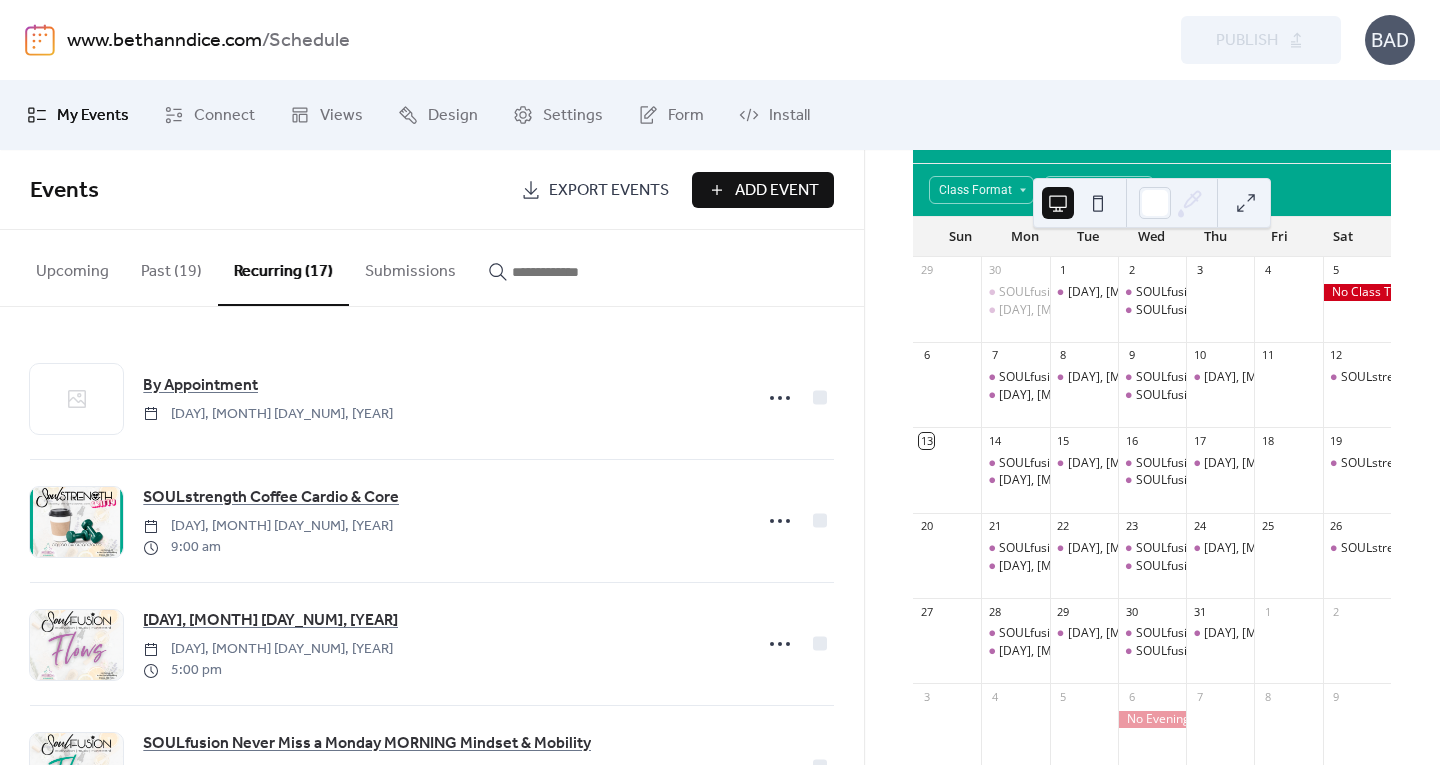 click on "Past  (19)" at bounding box center (171, 267) 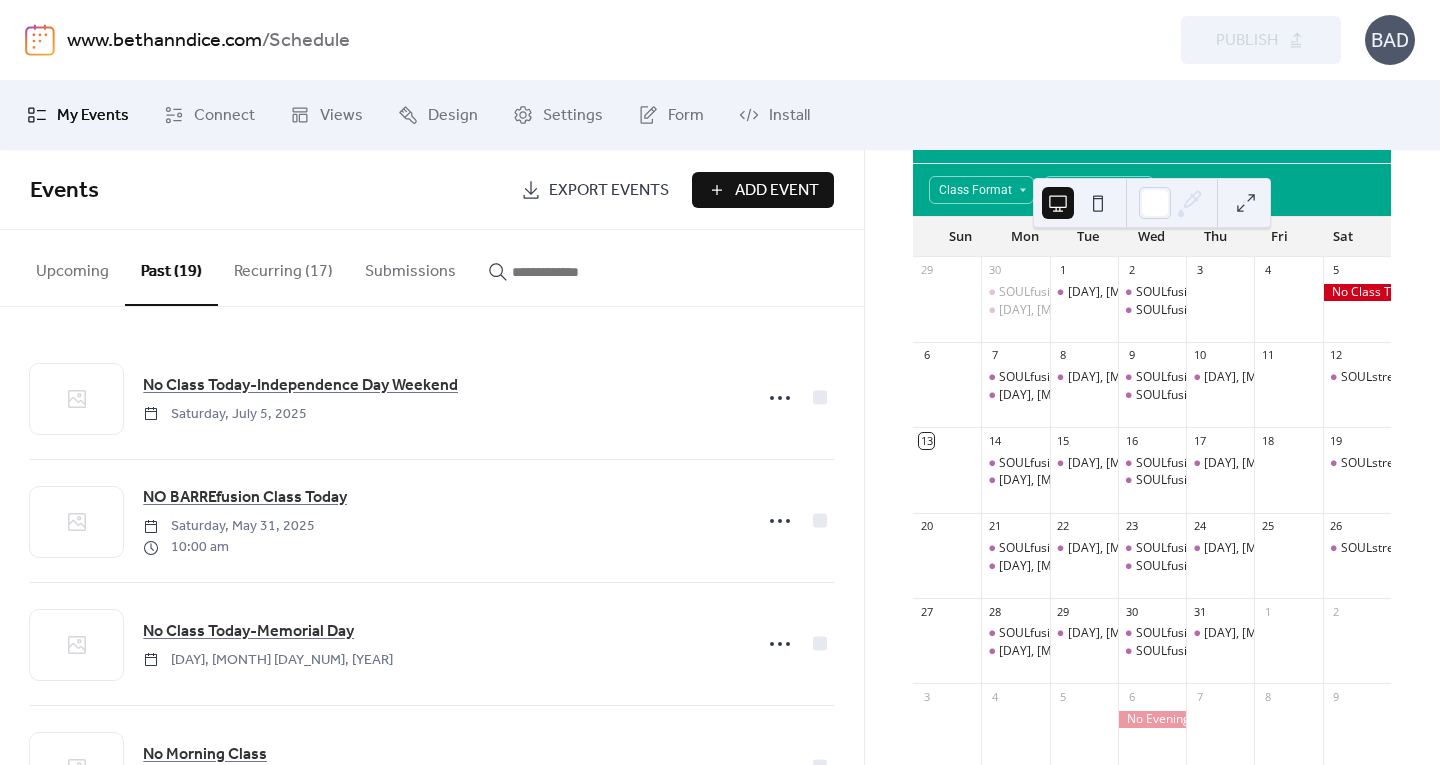 click 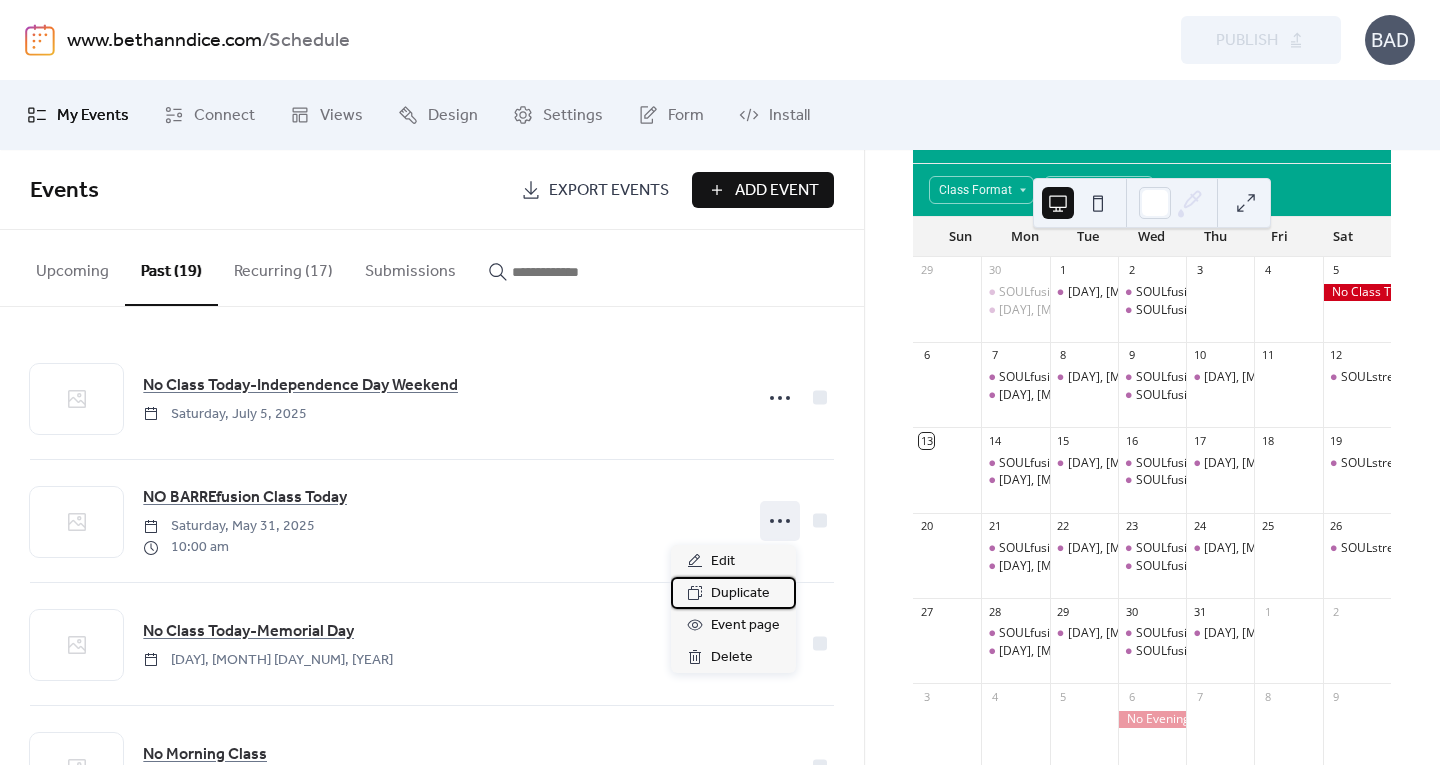 click on "Duplicate" at bounding box center (740, 594) 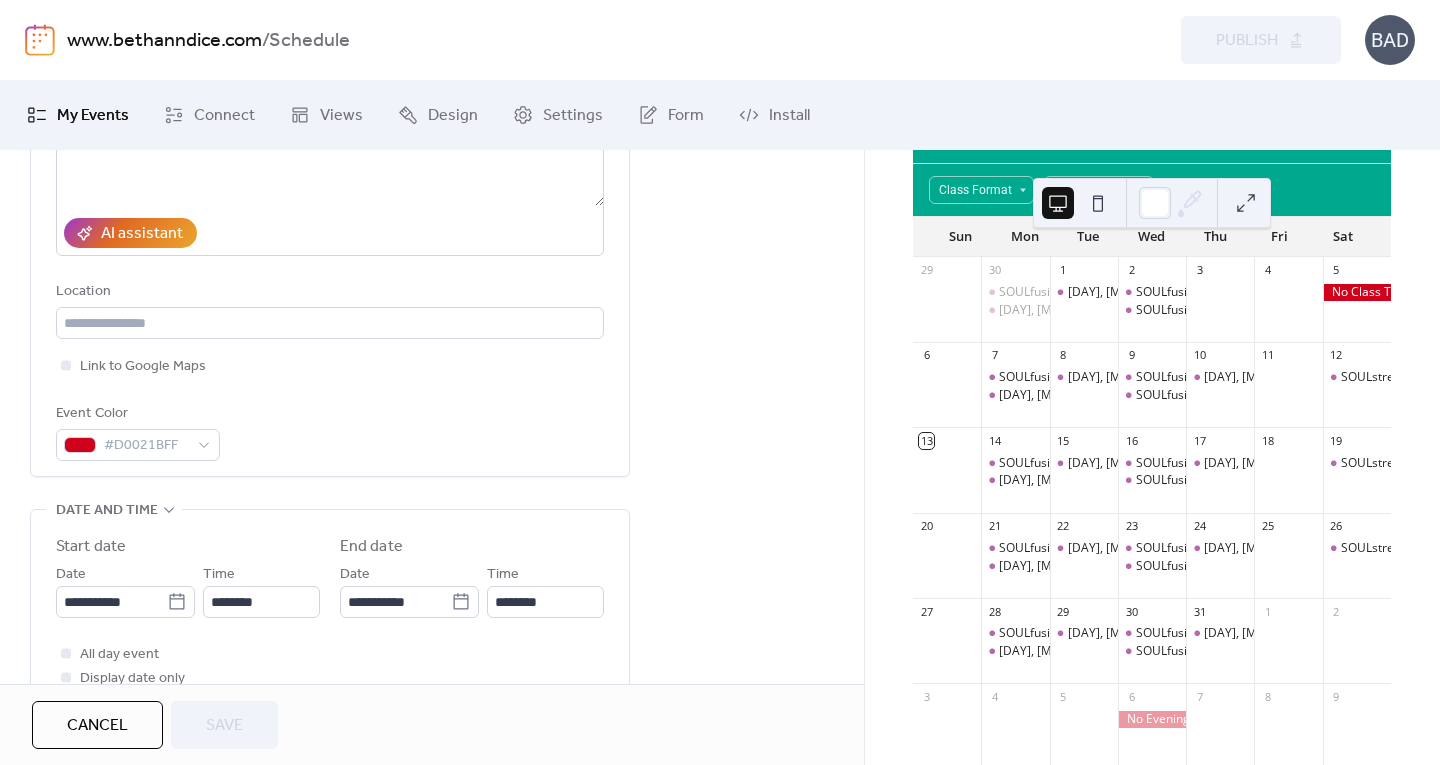 scroll, scrollTop: 500, scrollLeft: 0, axis: vertical 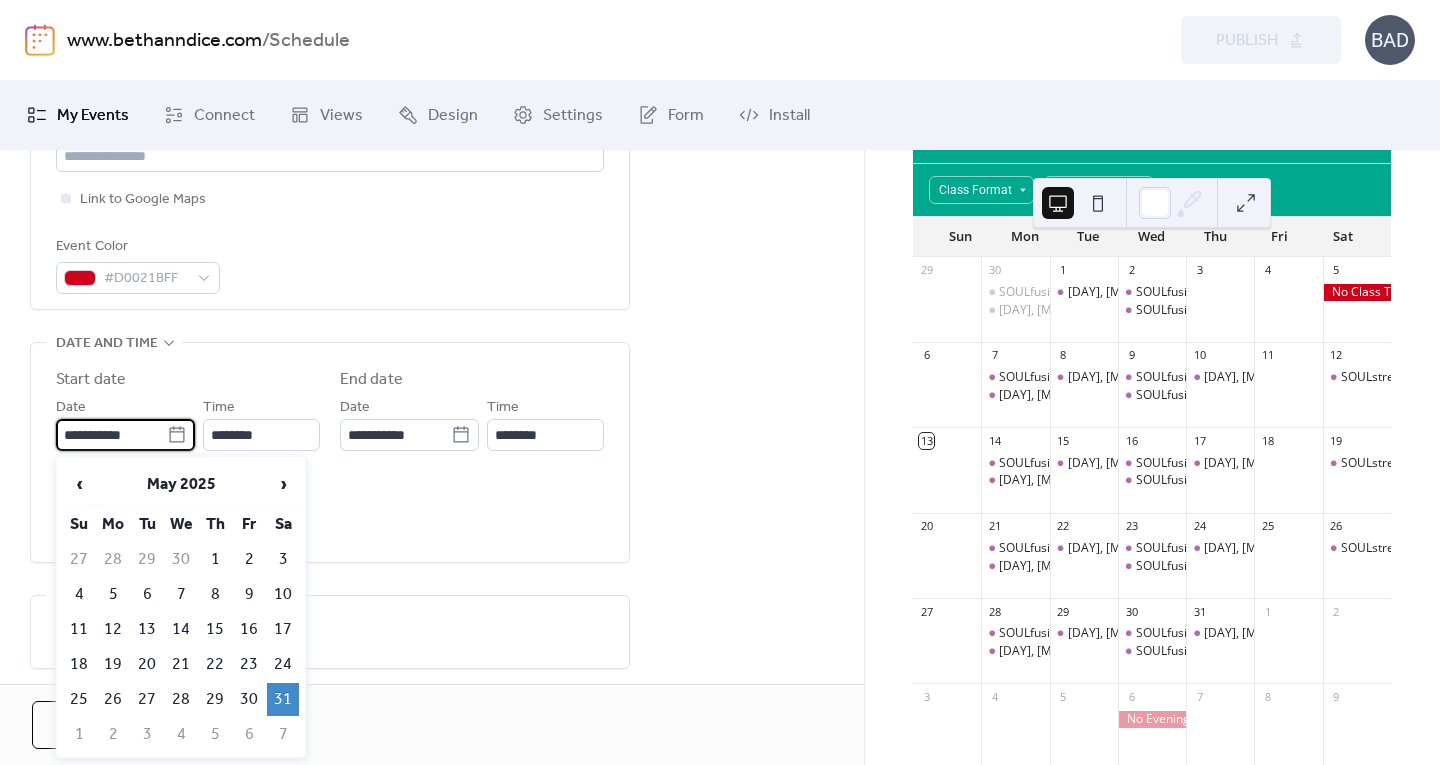 click on "**********" at bounding box center [111, 435] 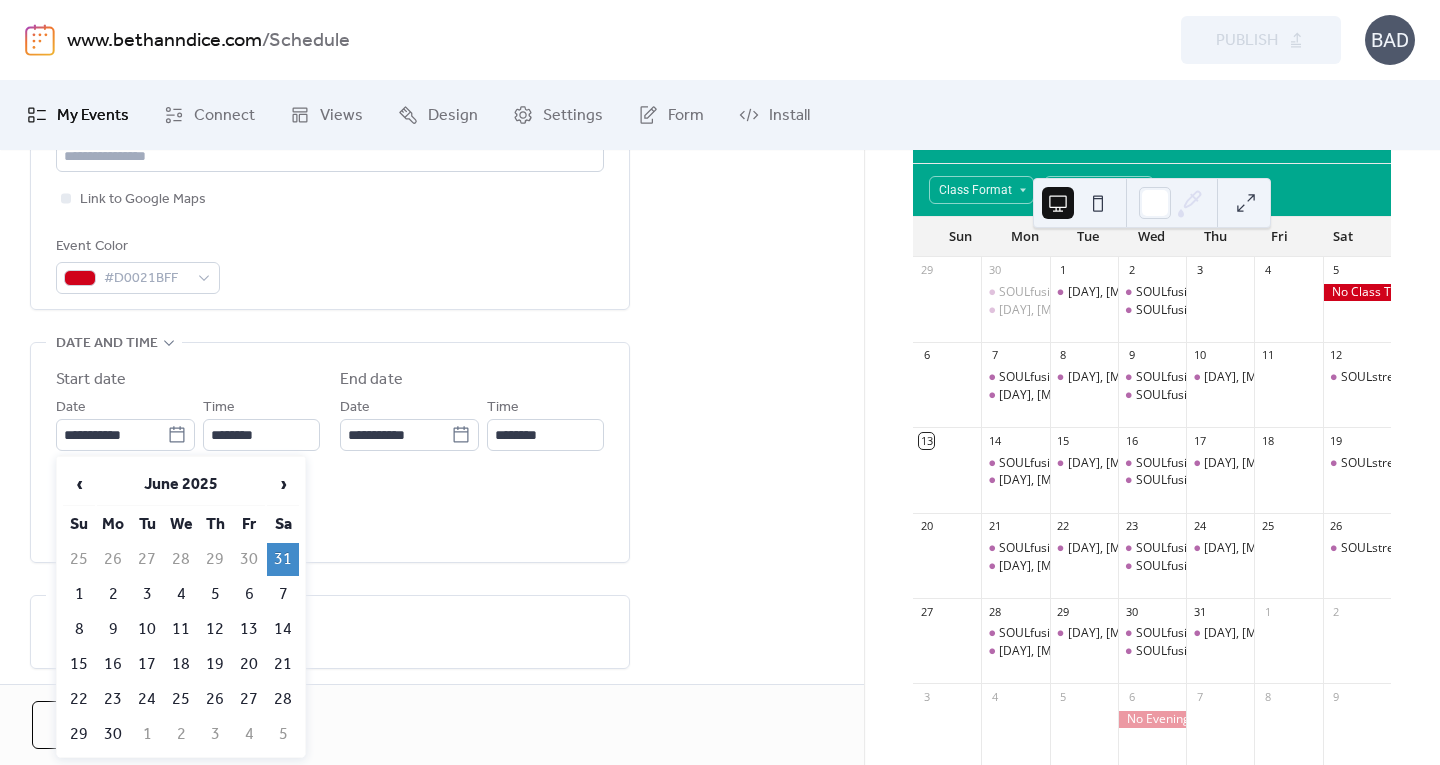 click on "›" at bounding box center (283, 484) 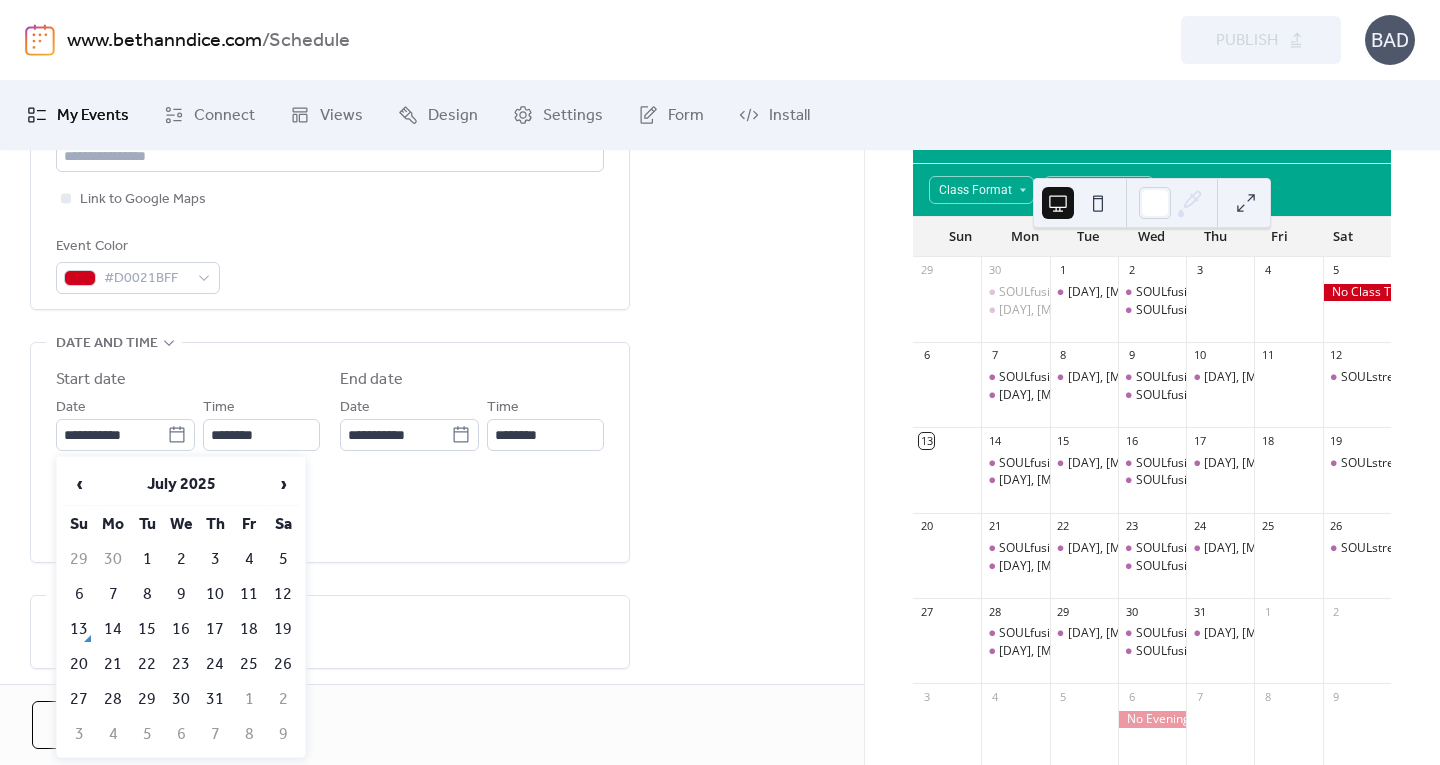 click on "17" at bounding box center (215, 629) 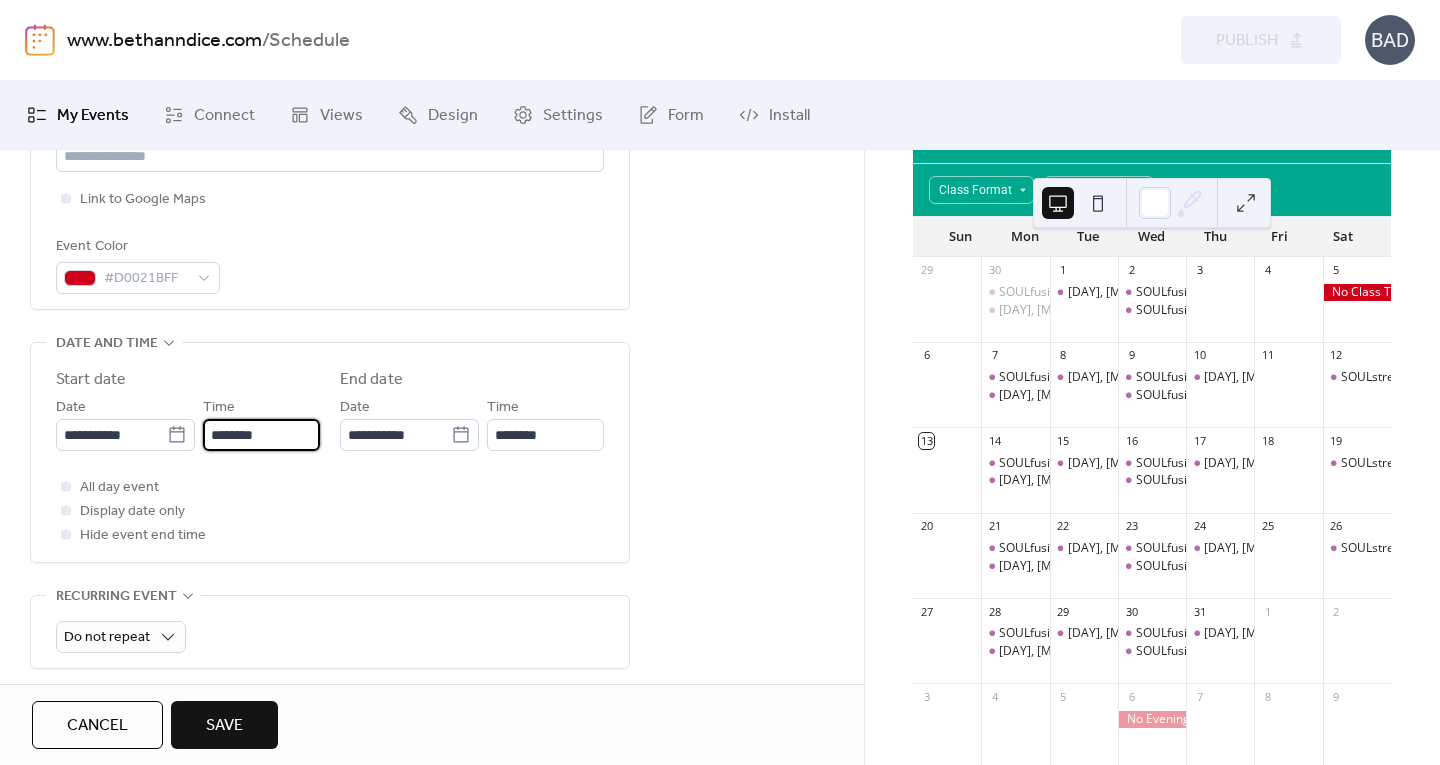 click on "********" at bounding box center (261, 435) 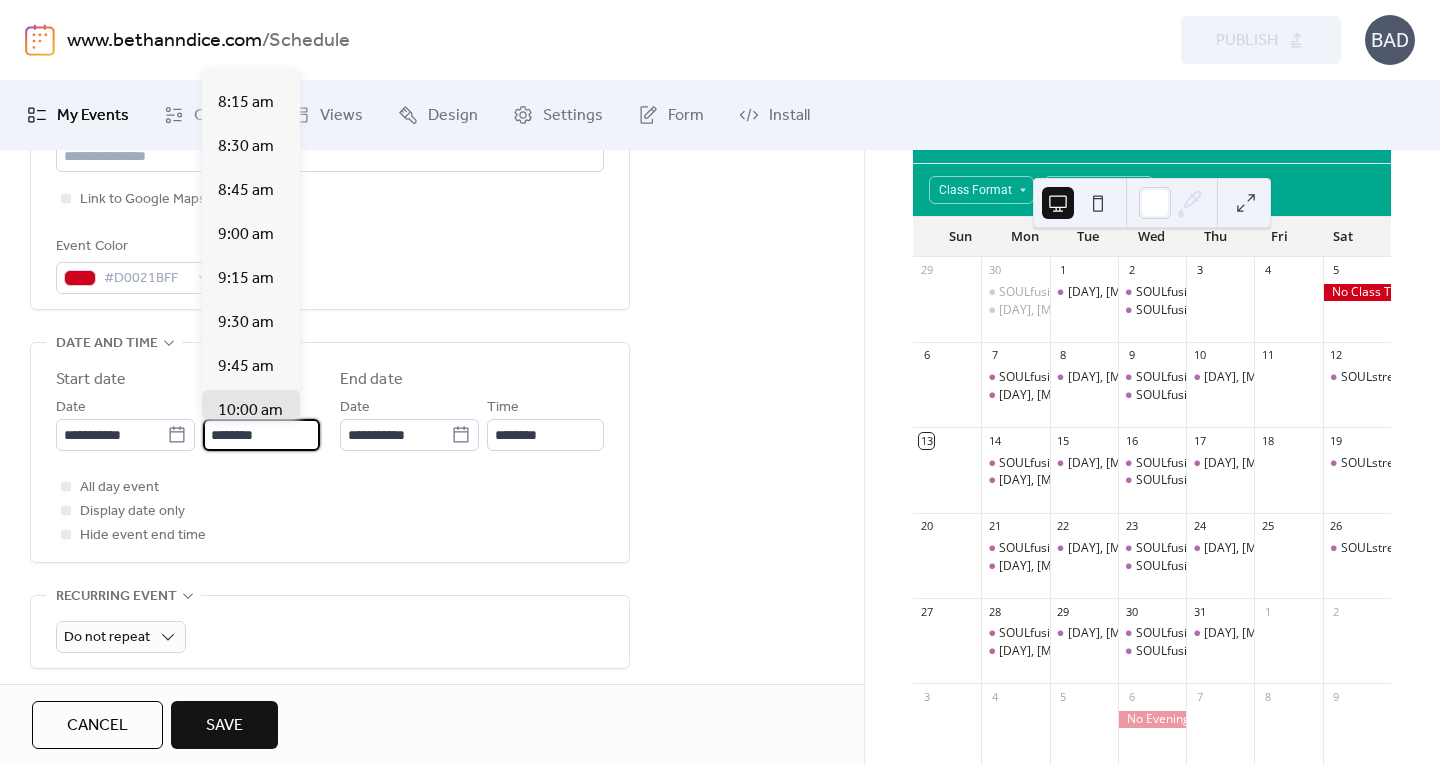 scroll, scrollTop: 1426, scrollLeft: 0, axis: vertical 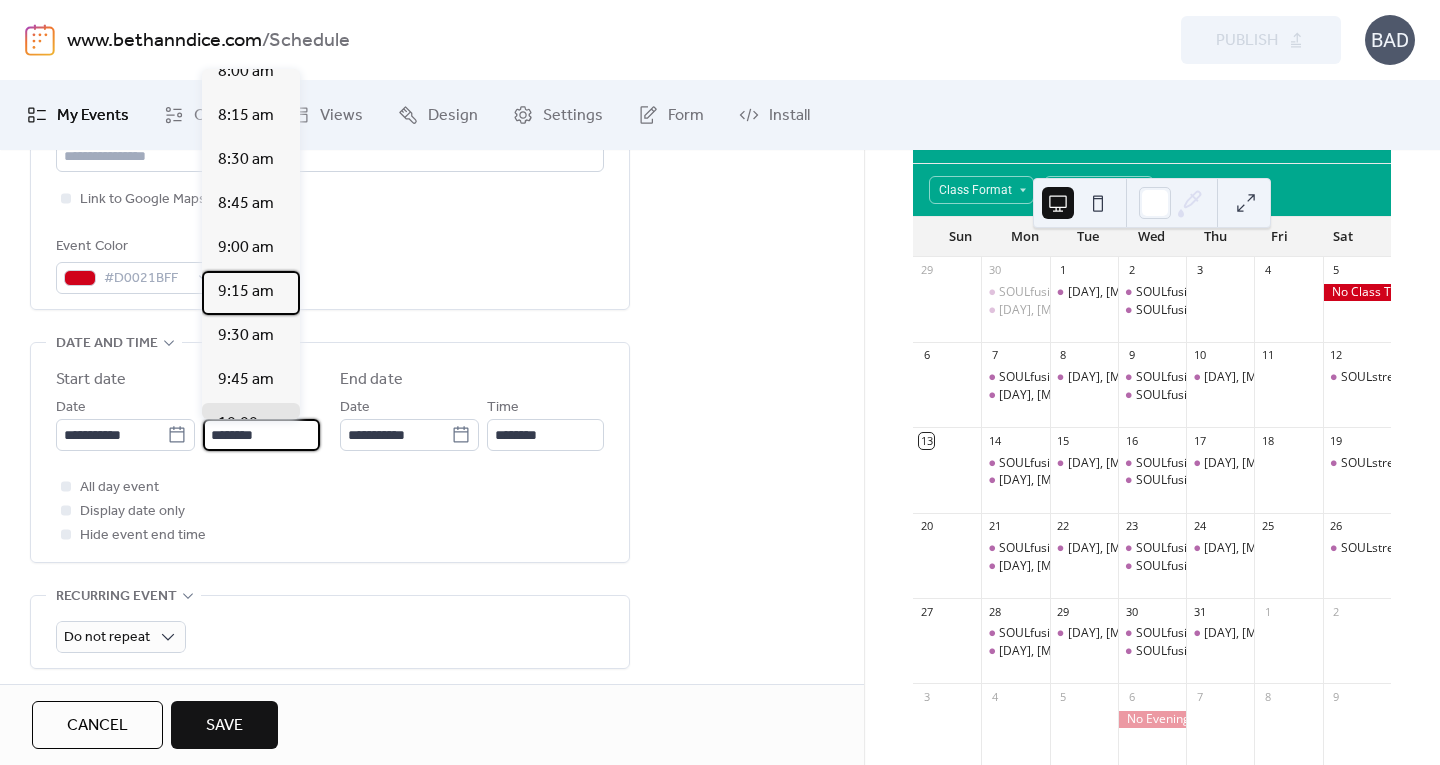 click on "9:15 am" at bounding box center (246, 292) 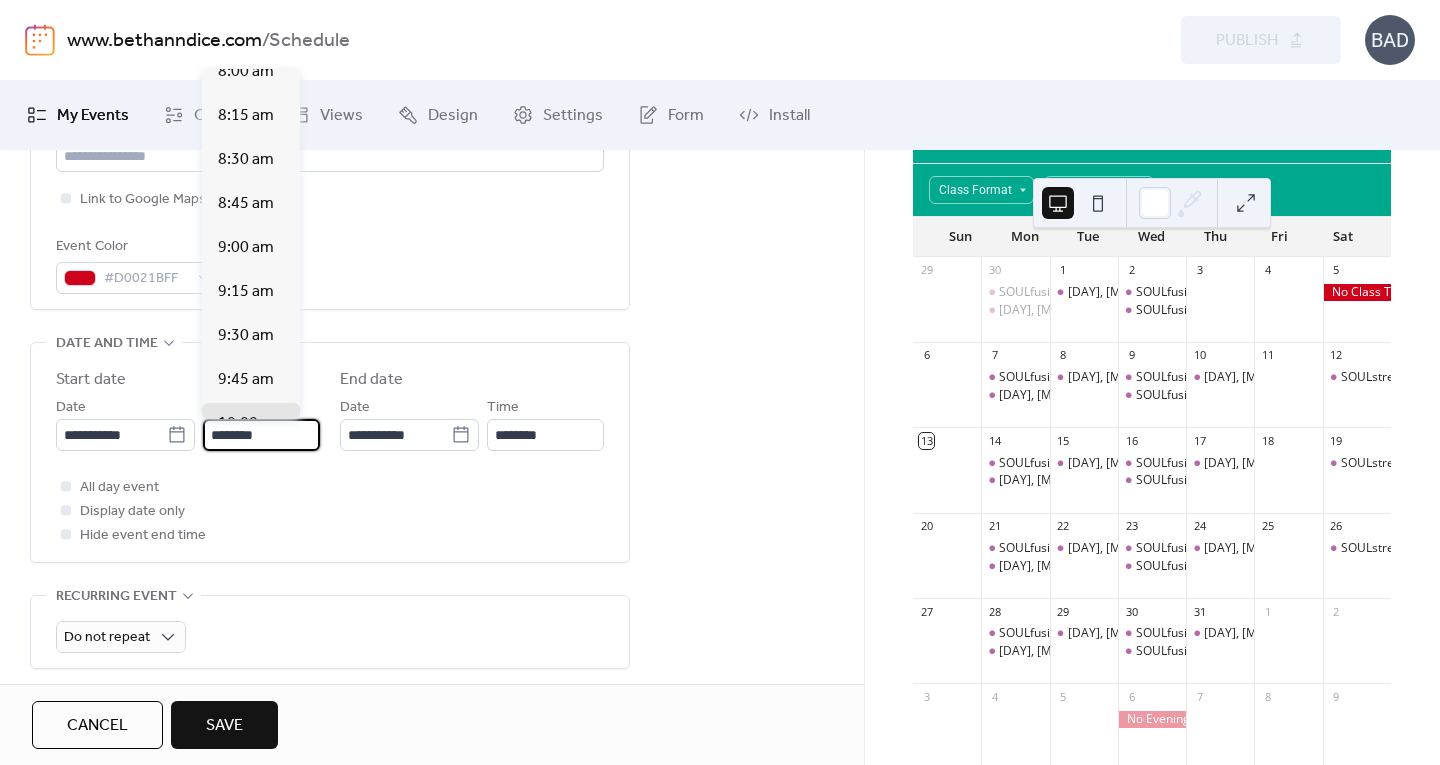 type on "*******" 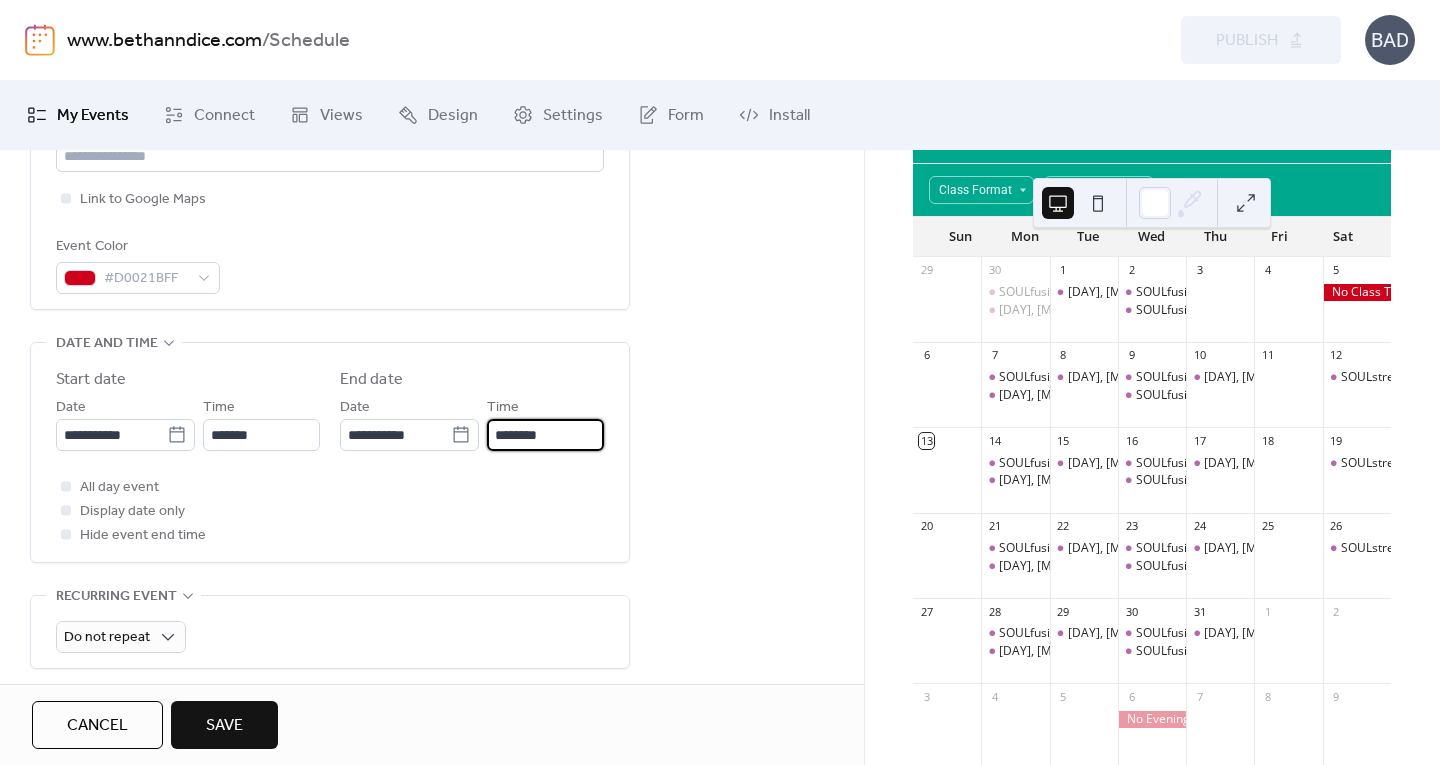 click on "********" at bounding box center [545, 435] 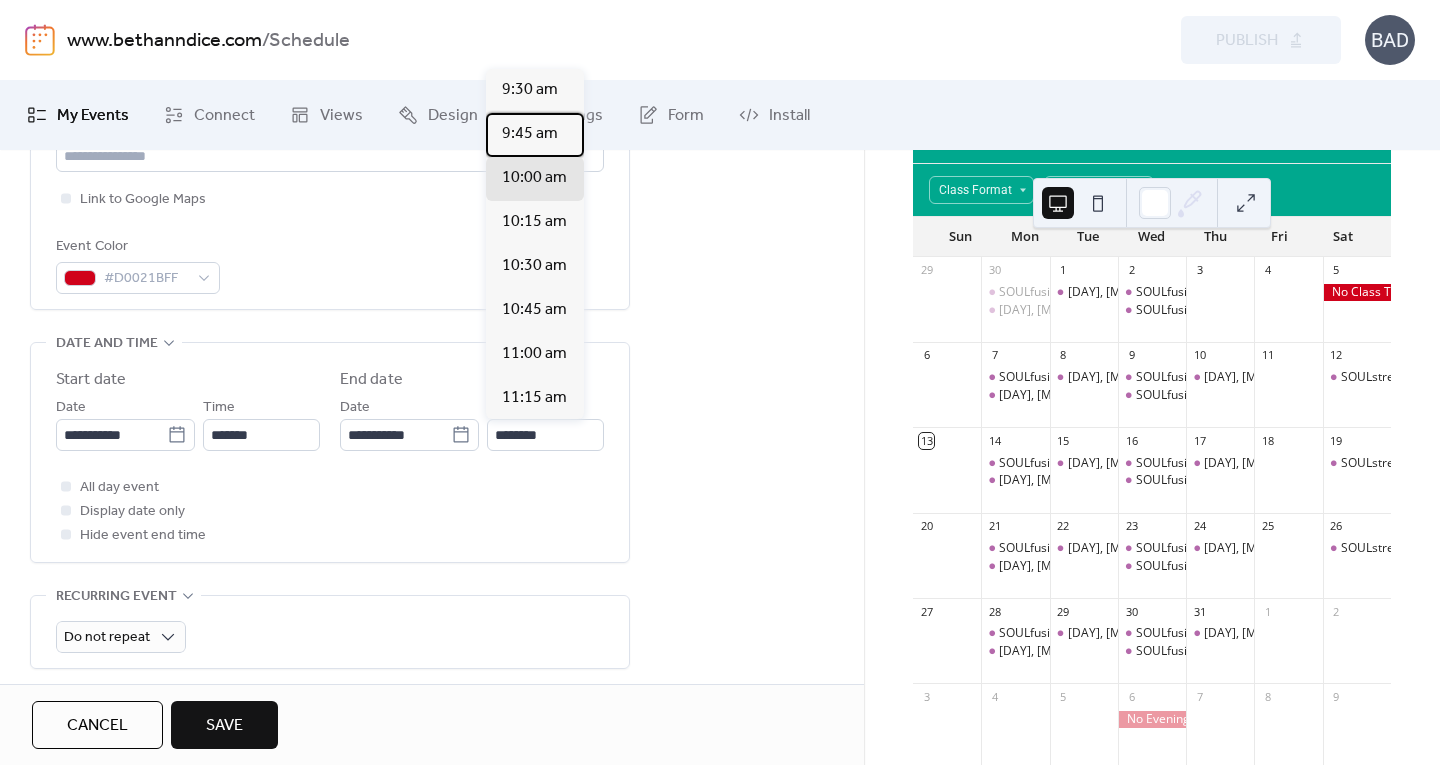 click on "9:45 am" at bounding box center [530, 134] 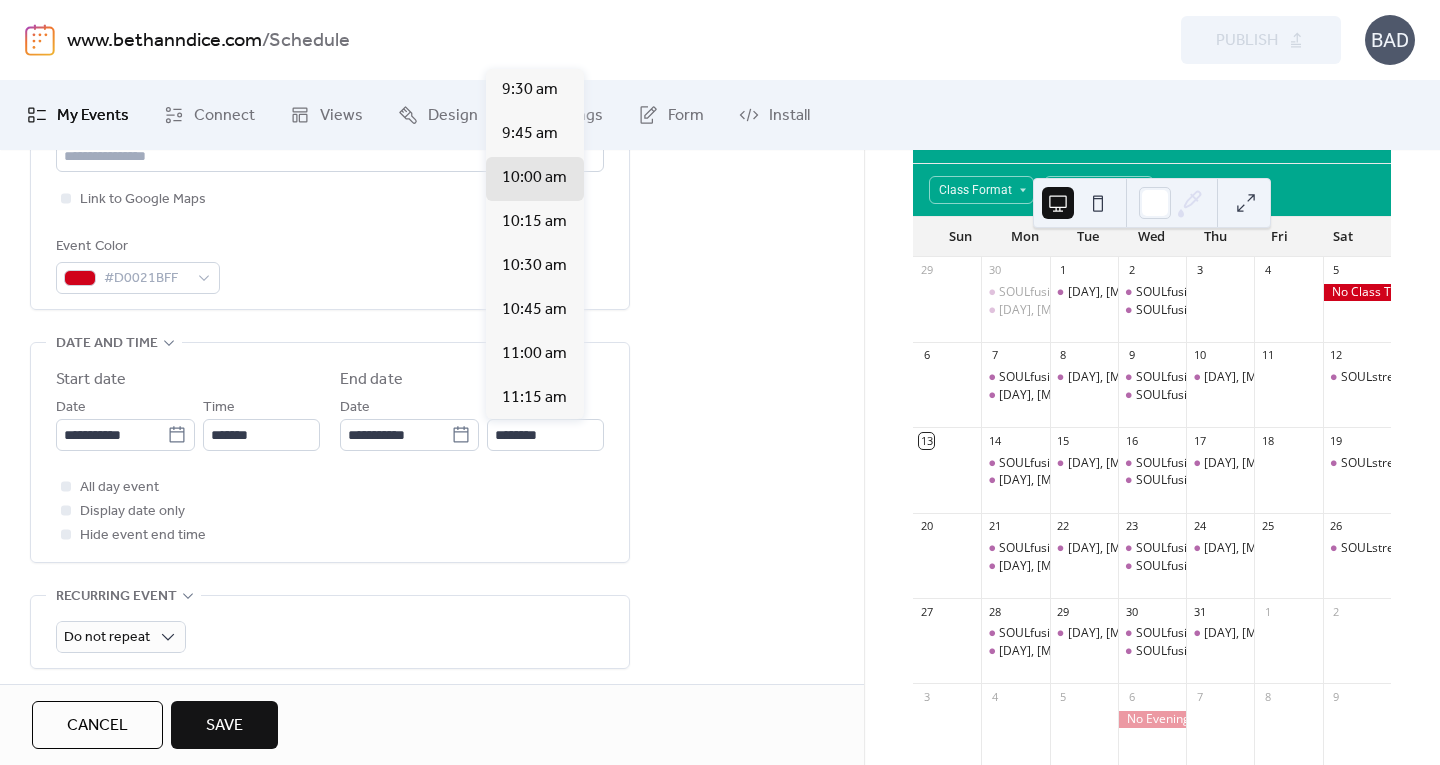 type on "*******" 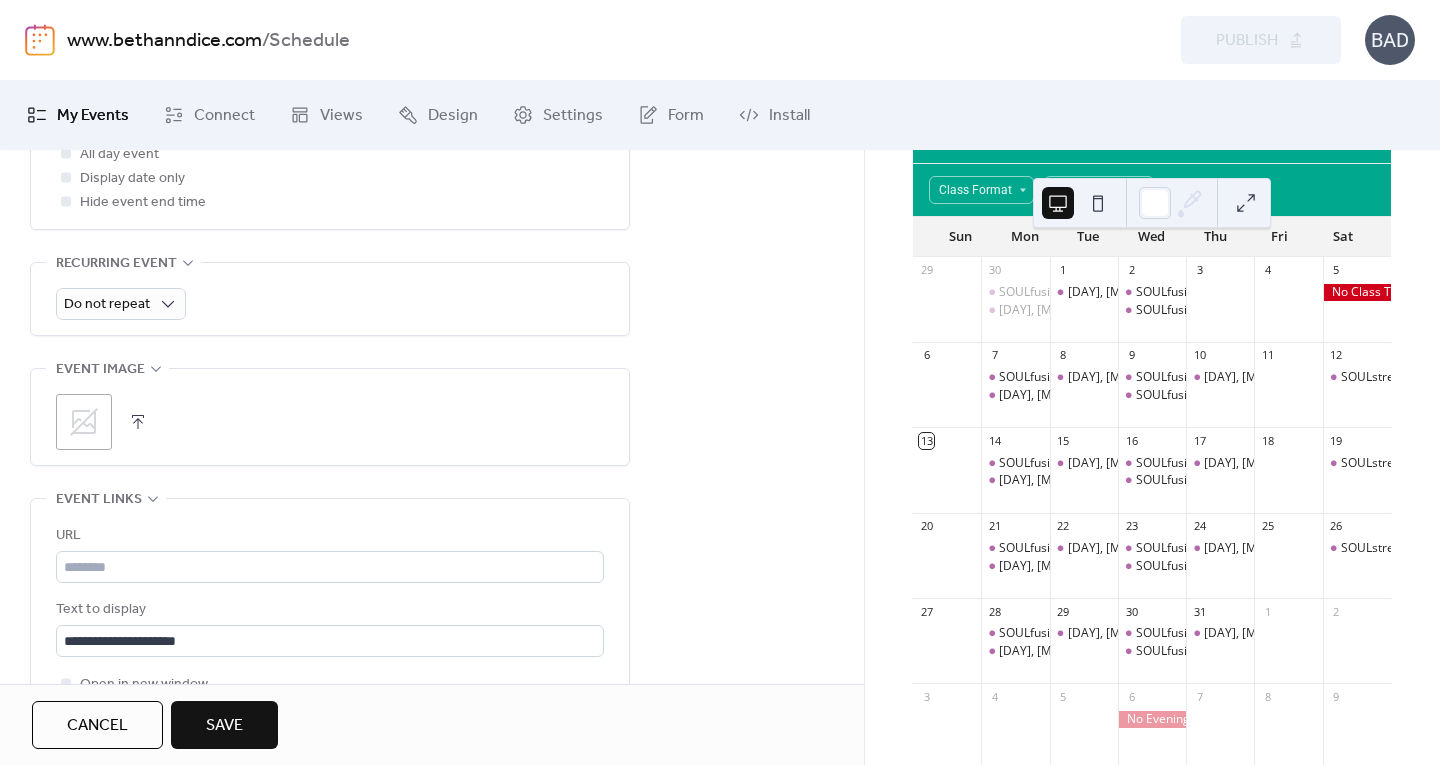 scroll, scrollTop: 1166, scrollLeft: 0, axis: vertical 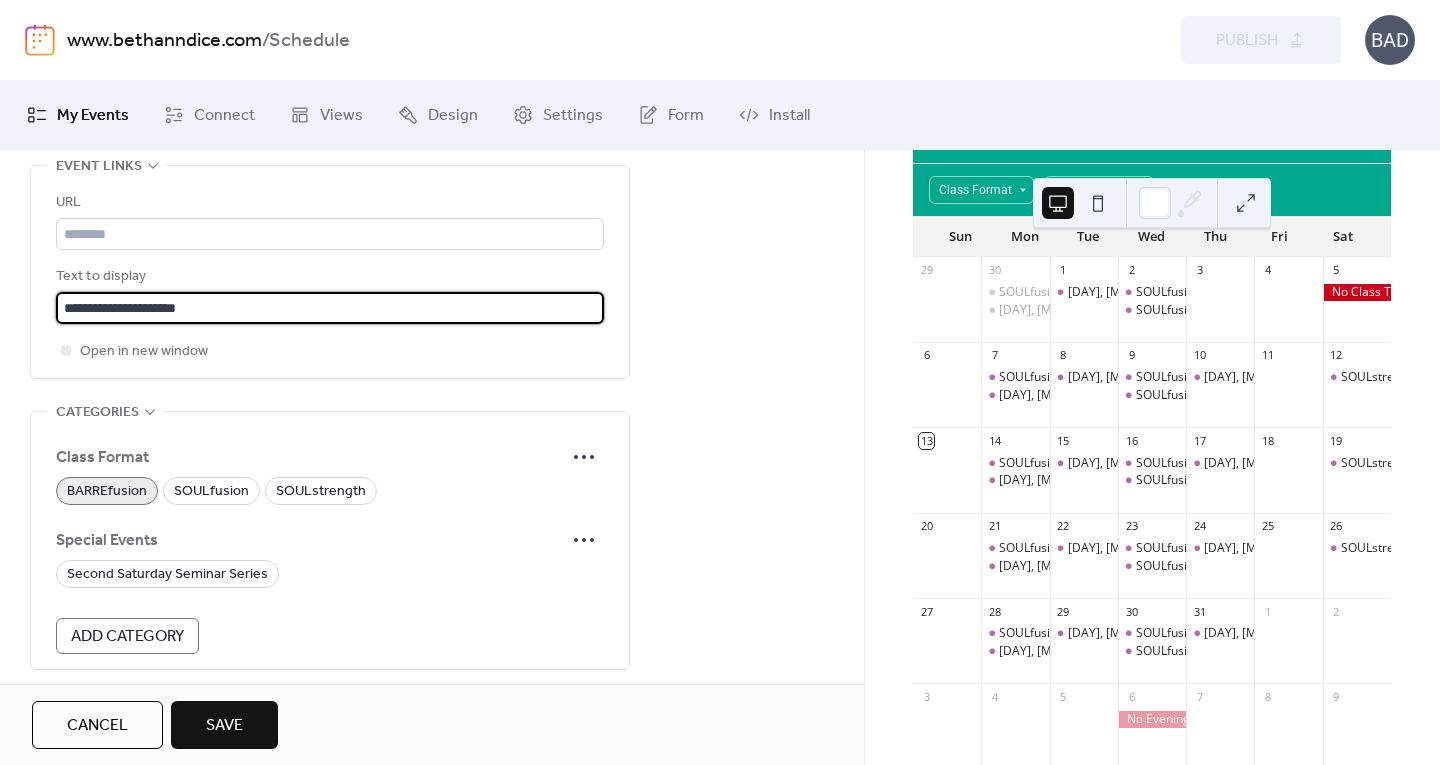 drag, startPoint x: 335, startPoint y: 314, endPoint x: 3, endPoint y: 348, distance: 333.73642 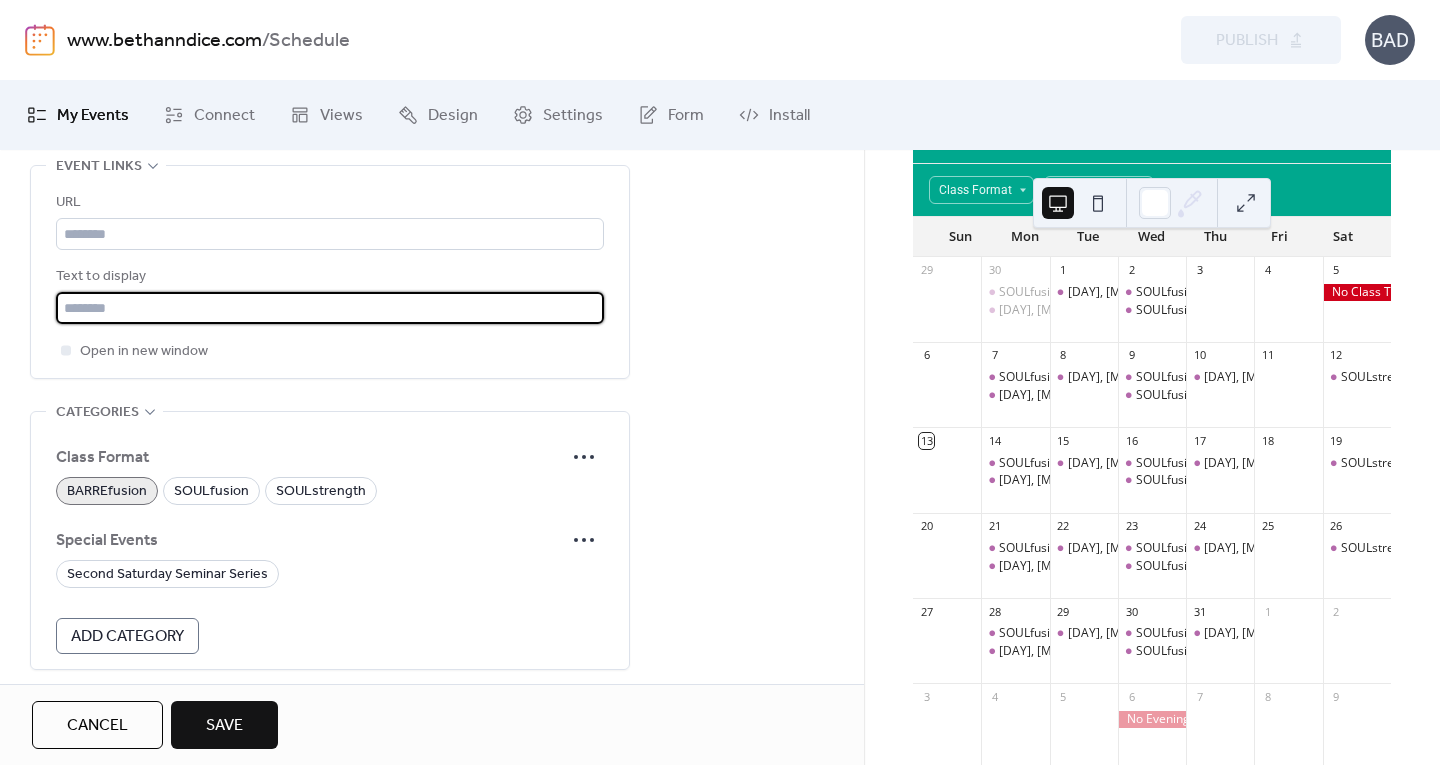 scroll, scrollTop: 1250, scrollLeft: 0, axis: vertical 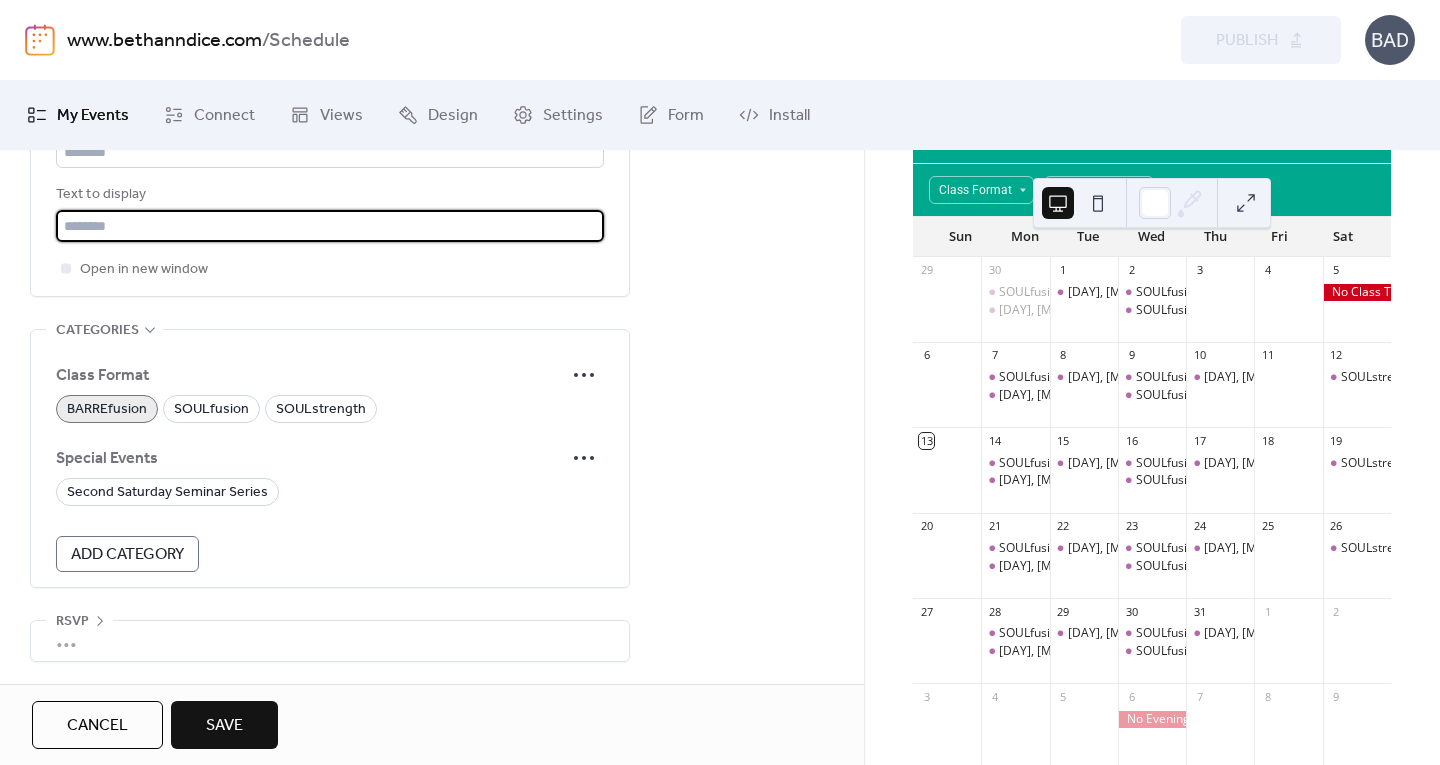 type 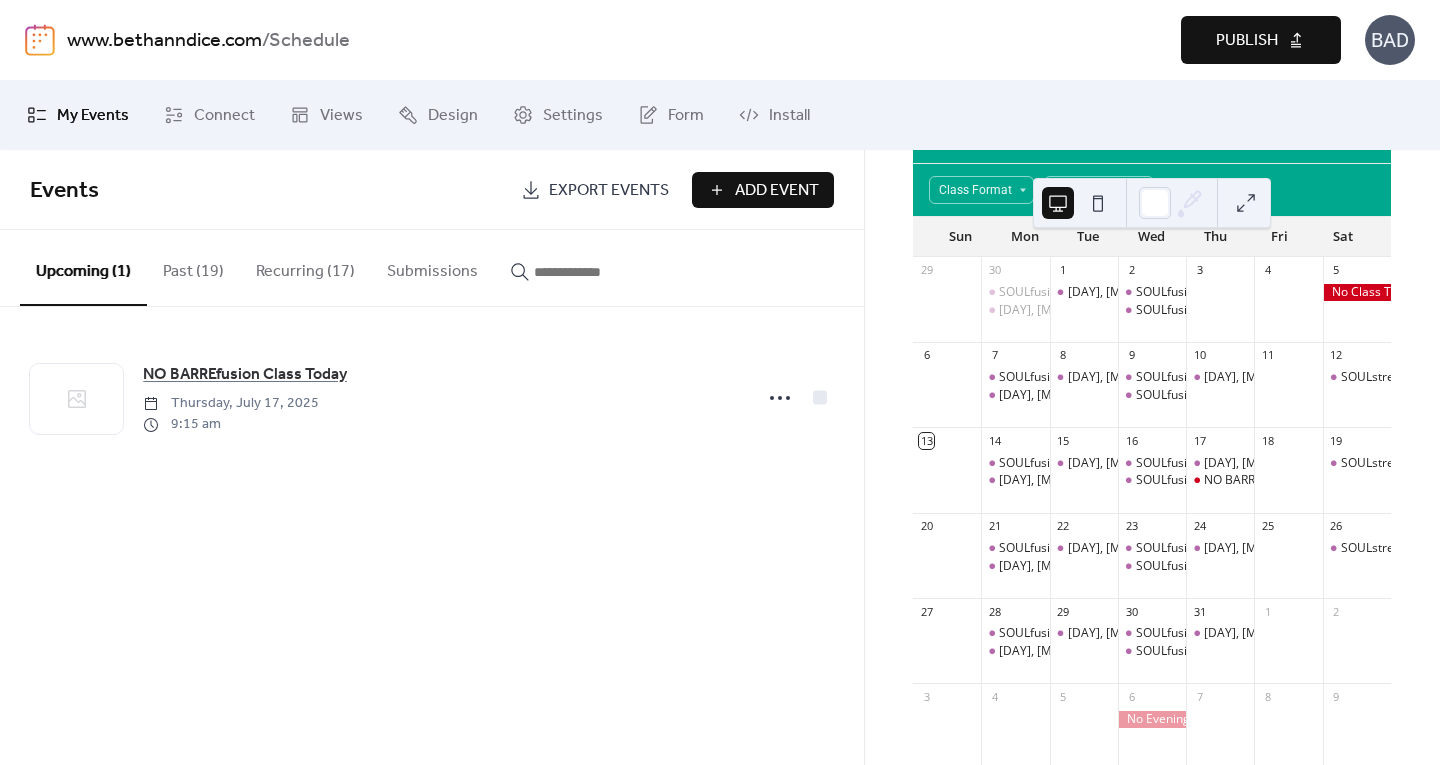 click on "Recurring  (17)" at bounding box center (305, 267) 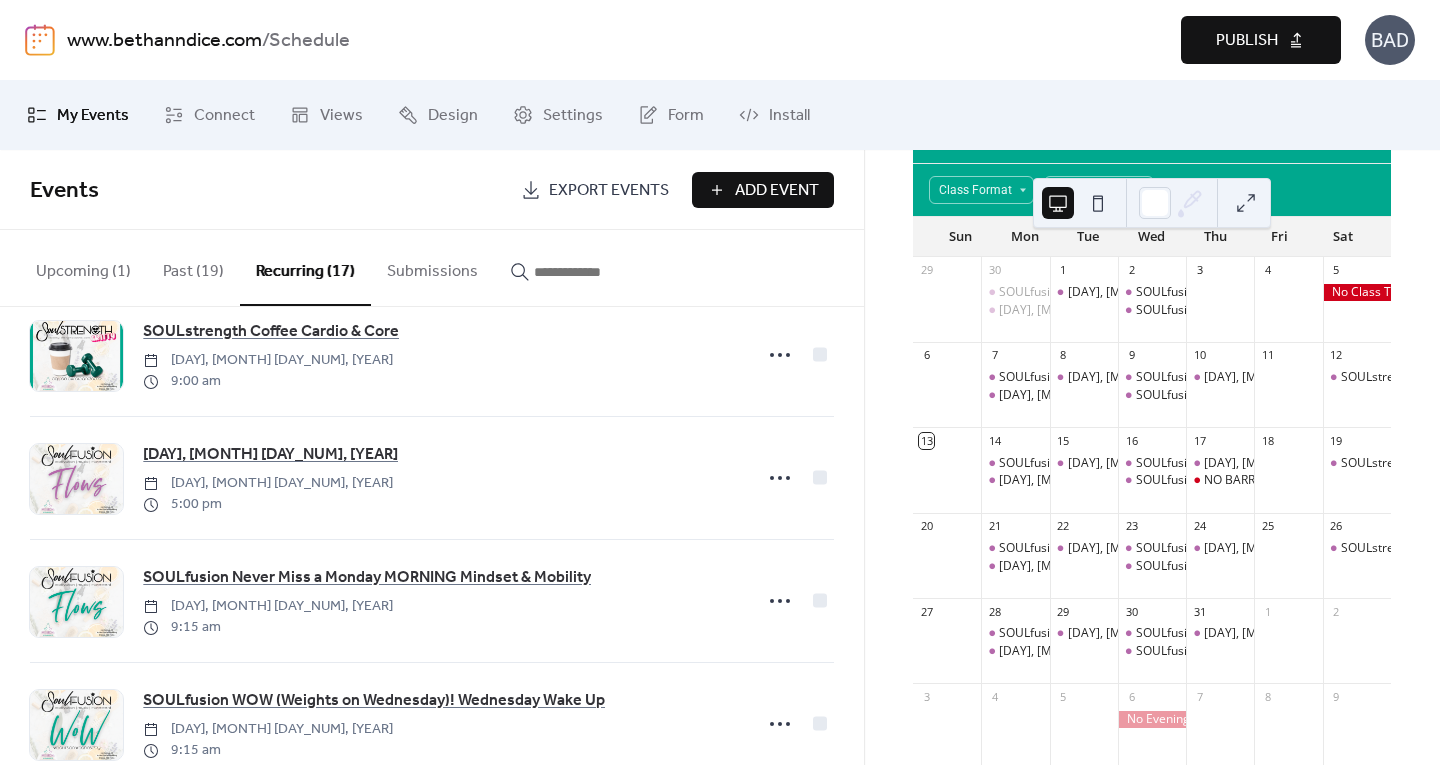 scroll, scrollTop: 0, scrollLeft: 0, axis: both 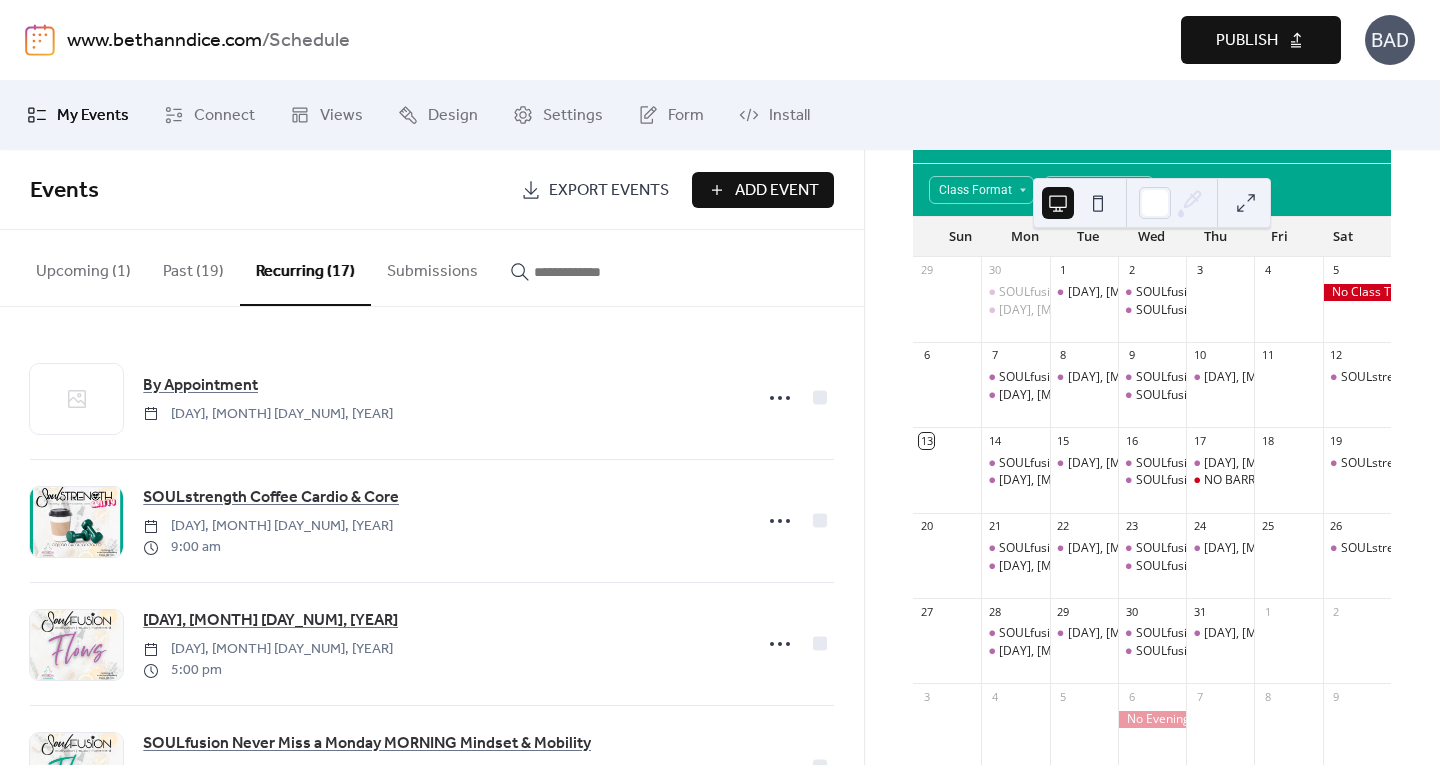 click 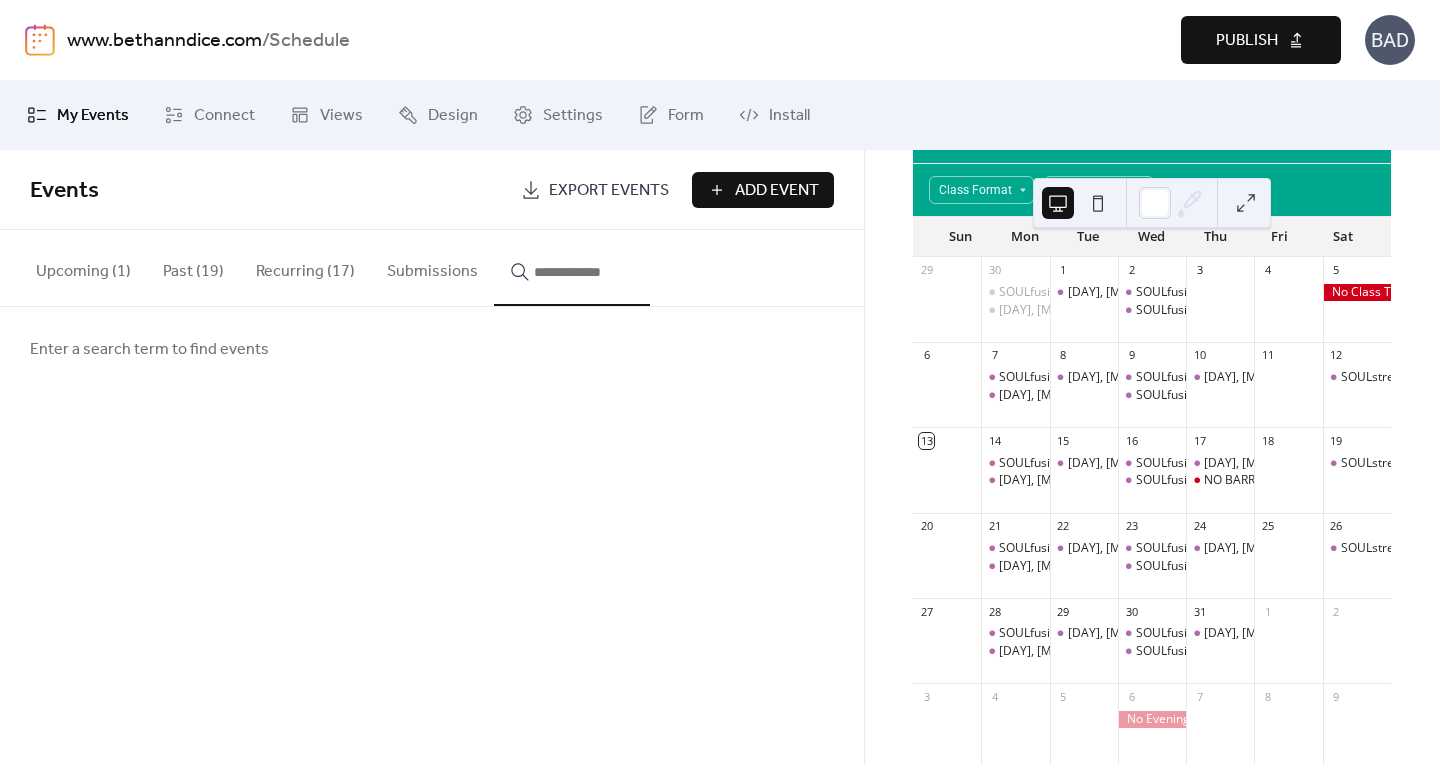 click at bounding box center [584, 272] 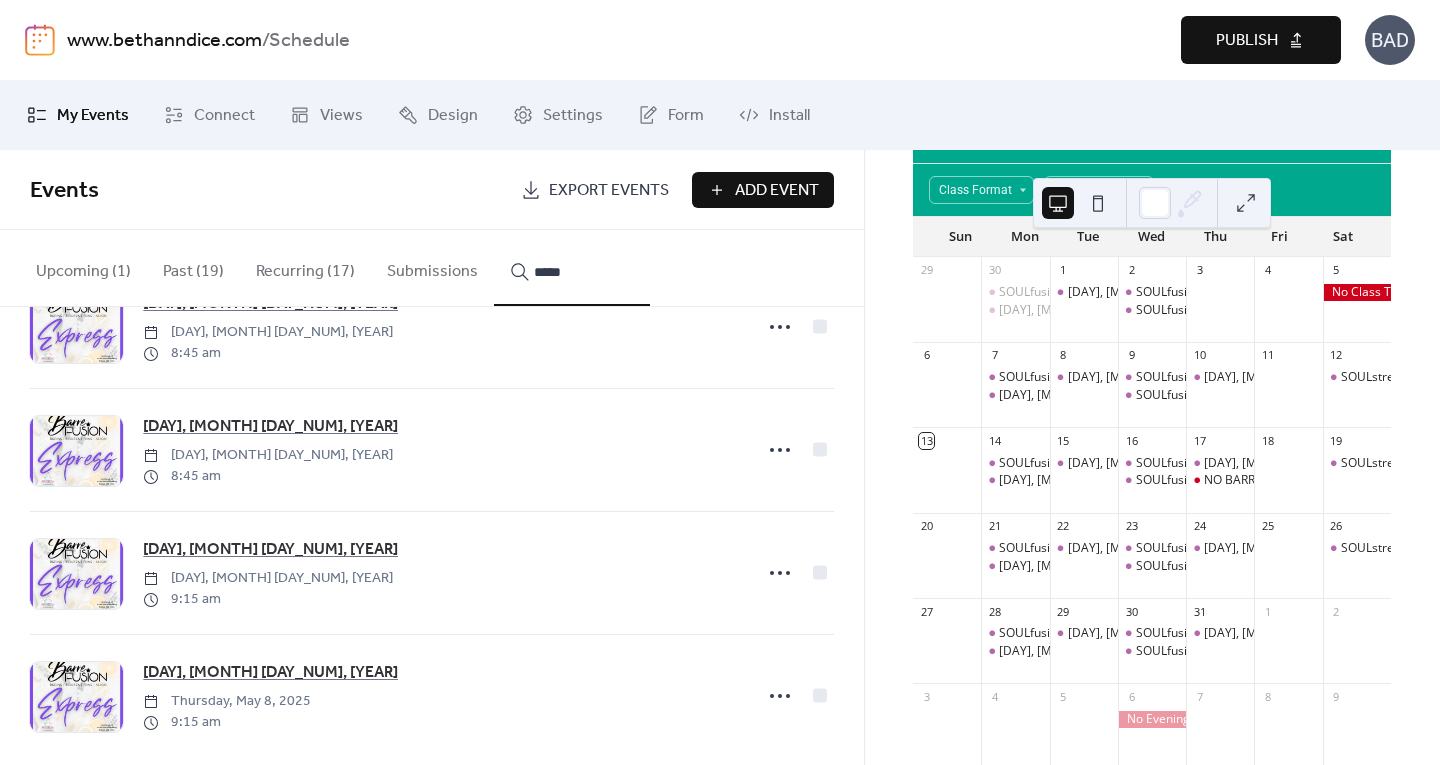 scroll, scrollTop: 95, scrollLeft: 0, axis: vertical 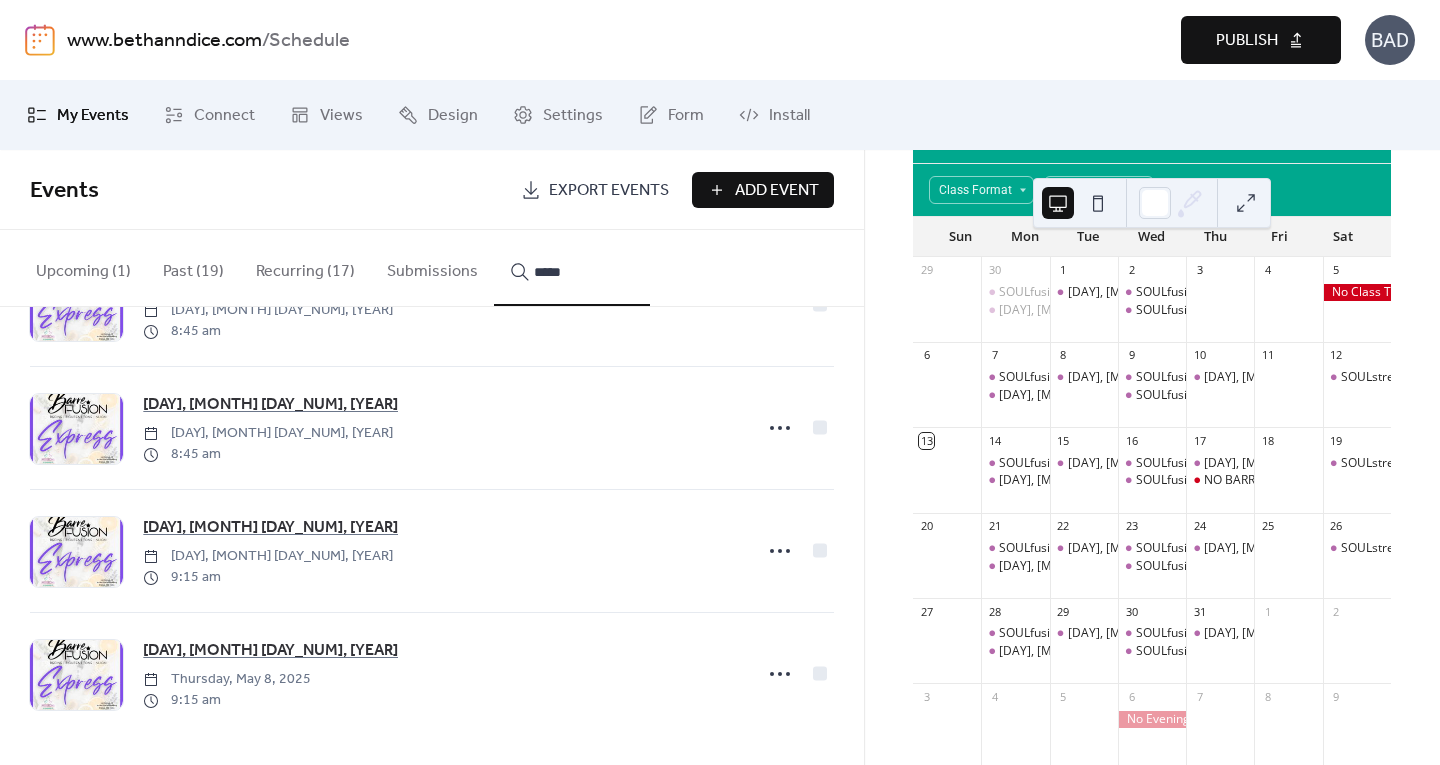 type on "*****" 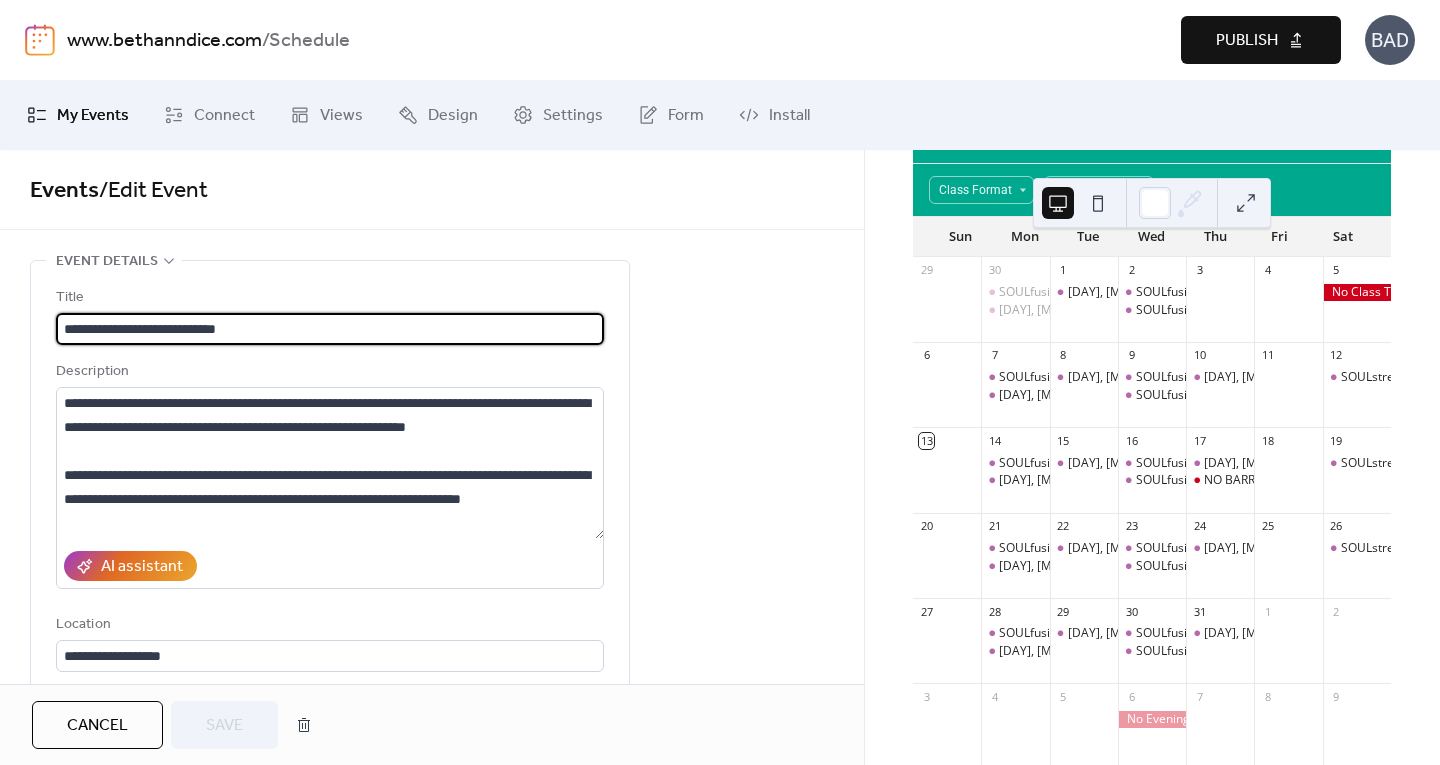 type on "**********" 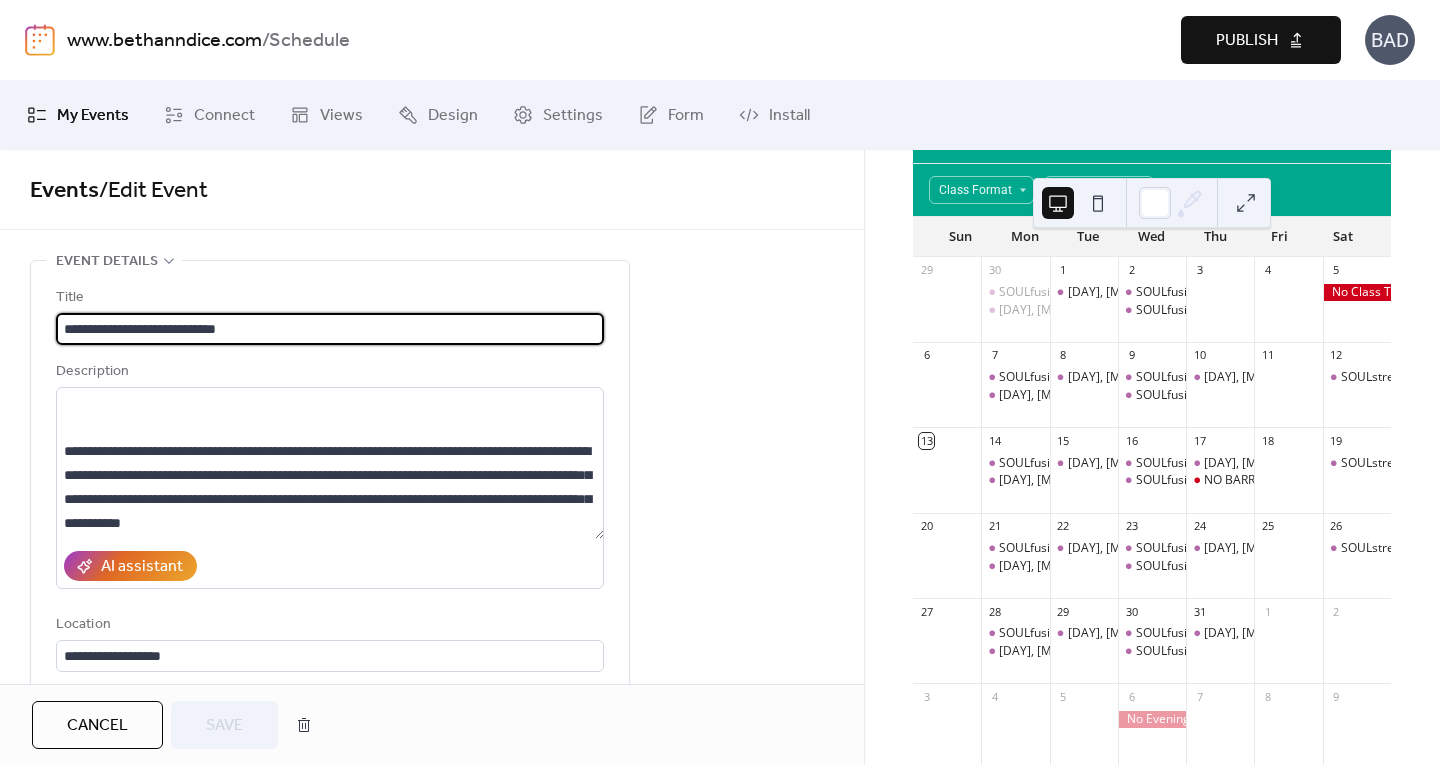 scroll, scrollTop: 336, scrollLeft: 0, axis: vertical 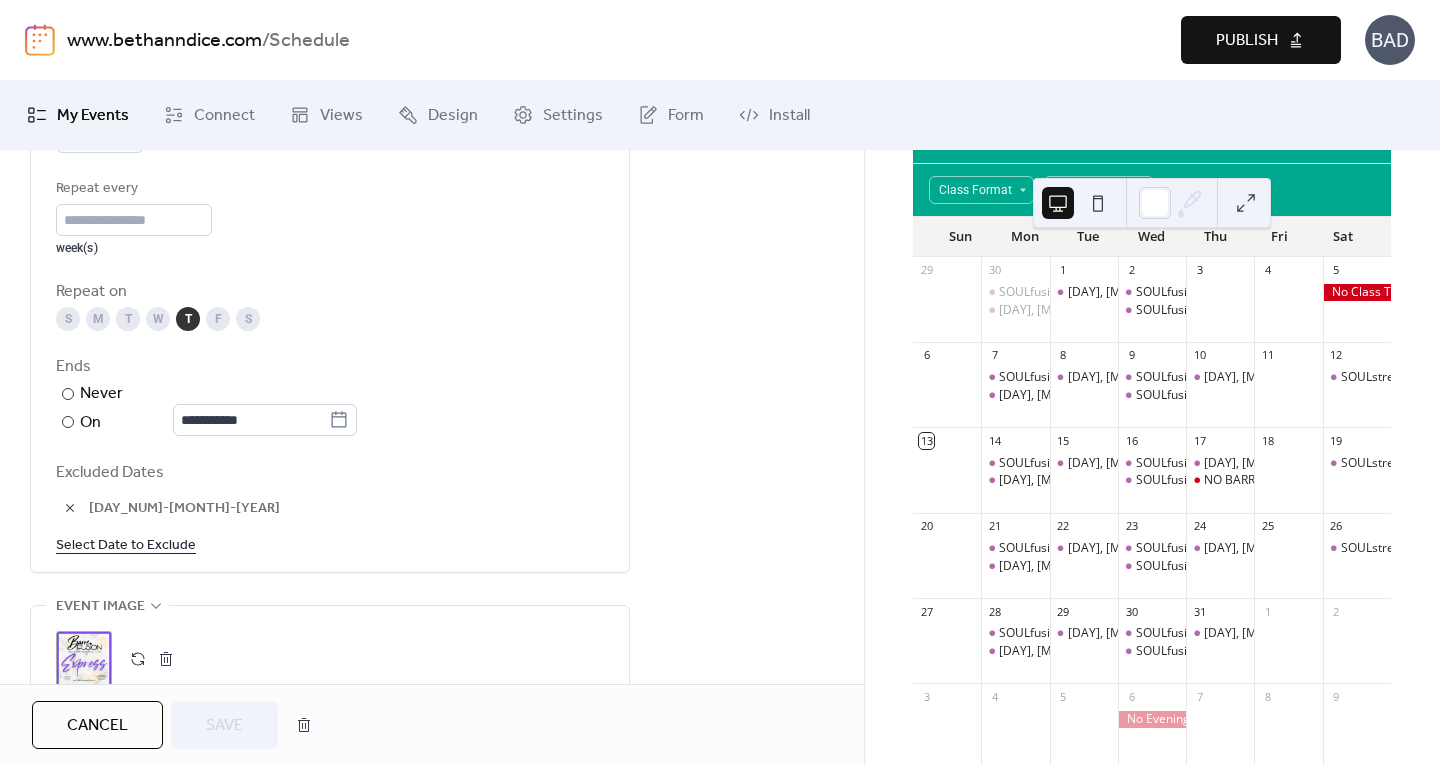 click on "Select Date to Exclude" at bounding box center [126, 544] 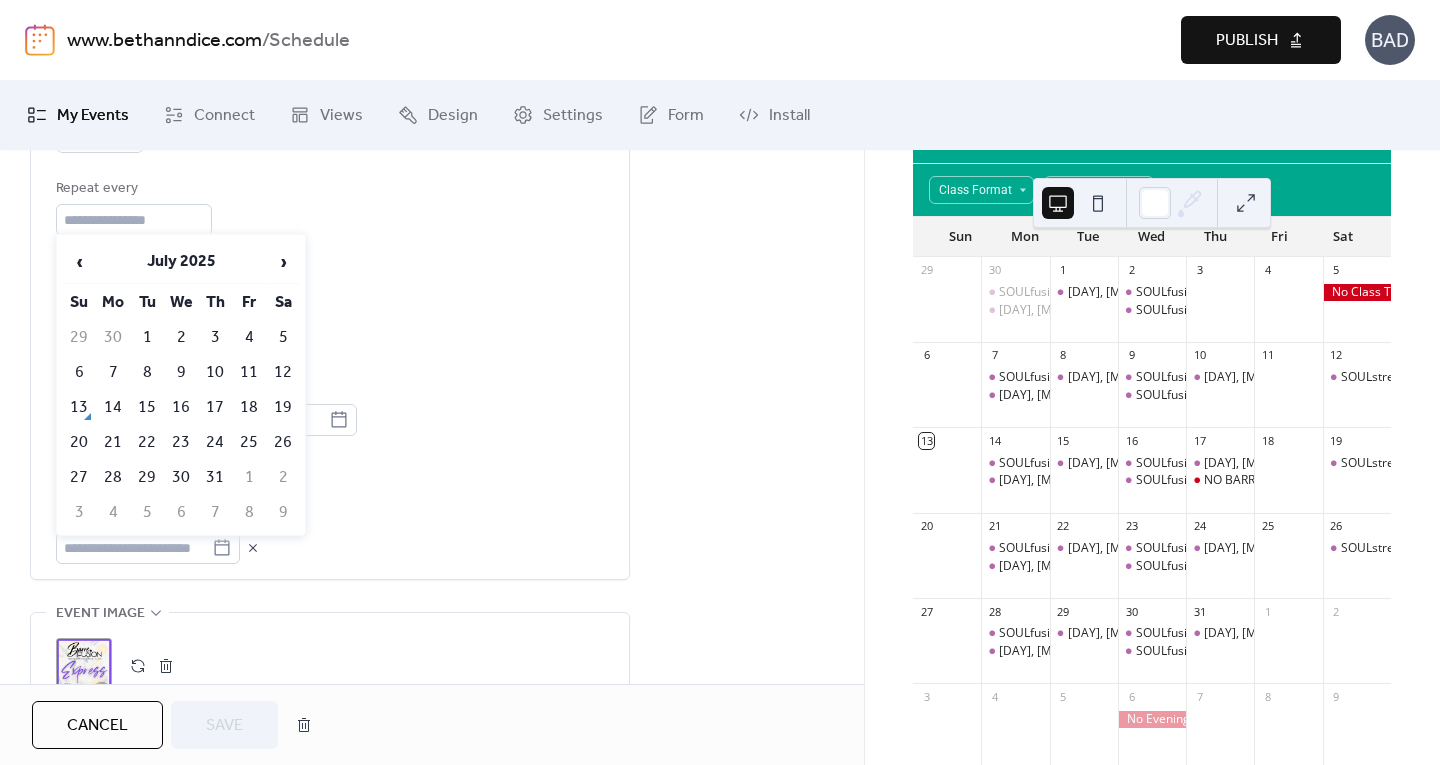 click on "17" at bounding box center (215, 407) 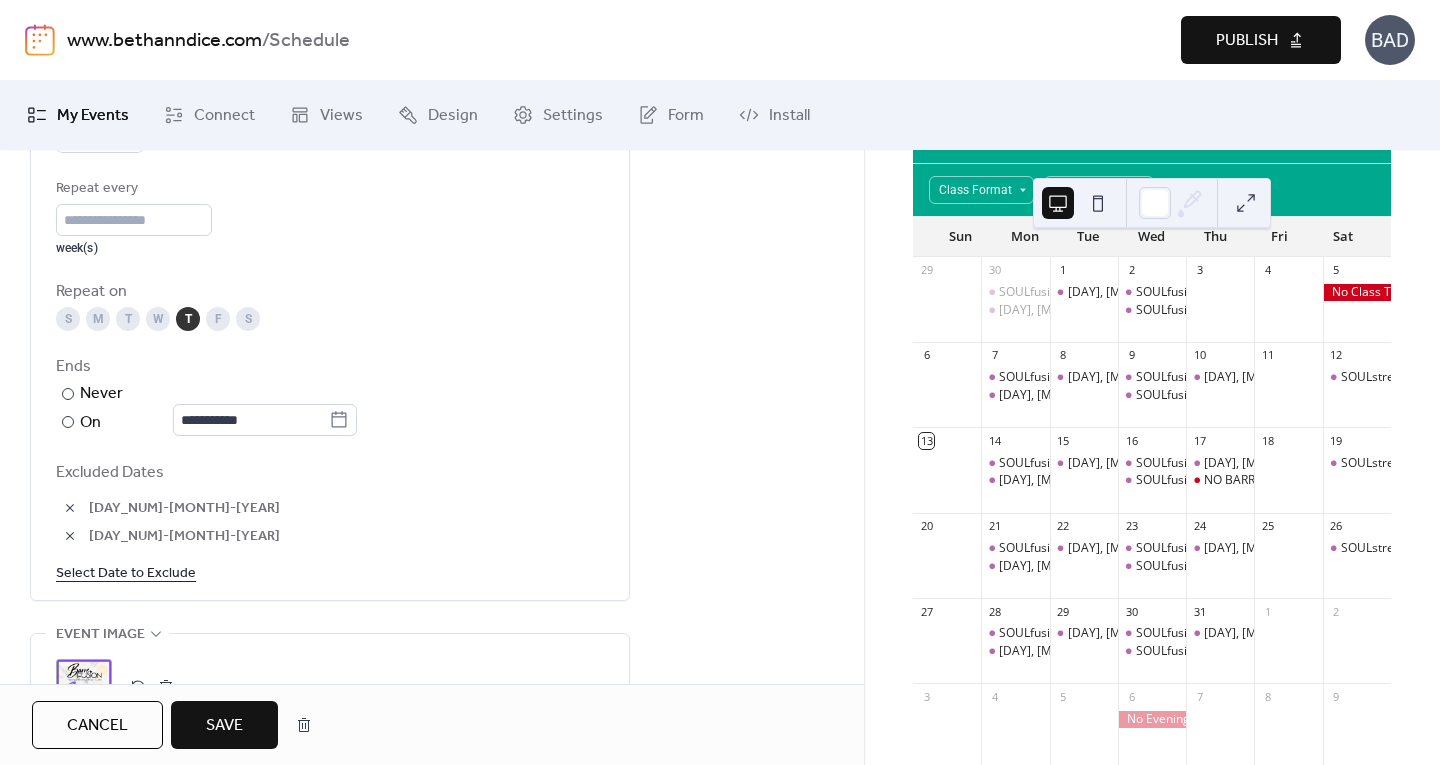 click on "Save" at bounding box center (224, 725) 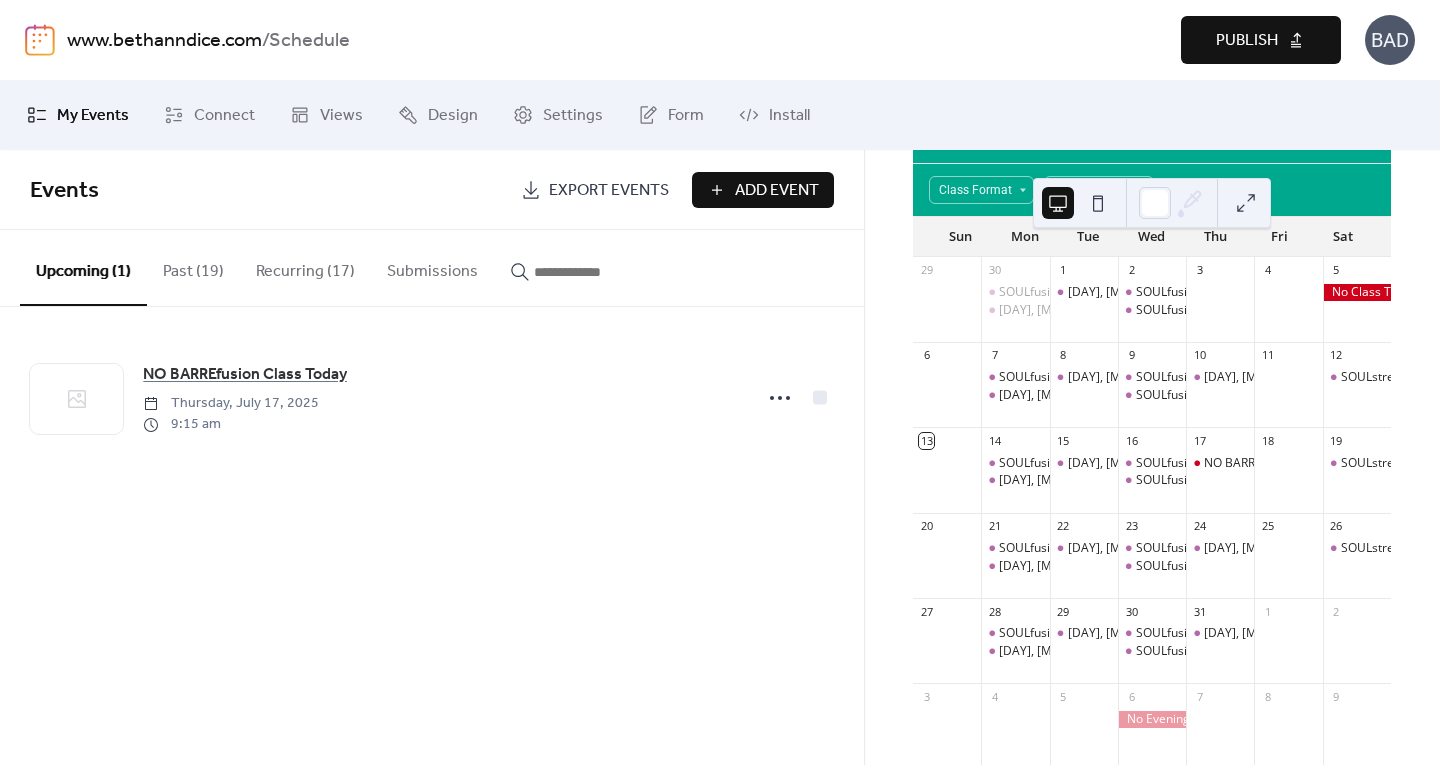 click on "Publish" at bounding box center (1247, 41) 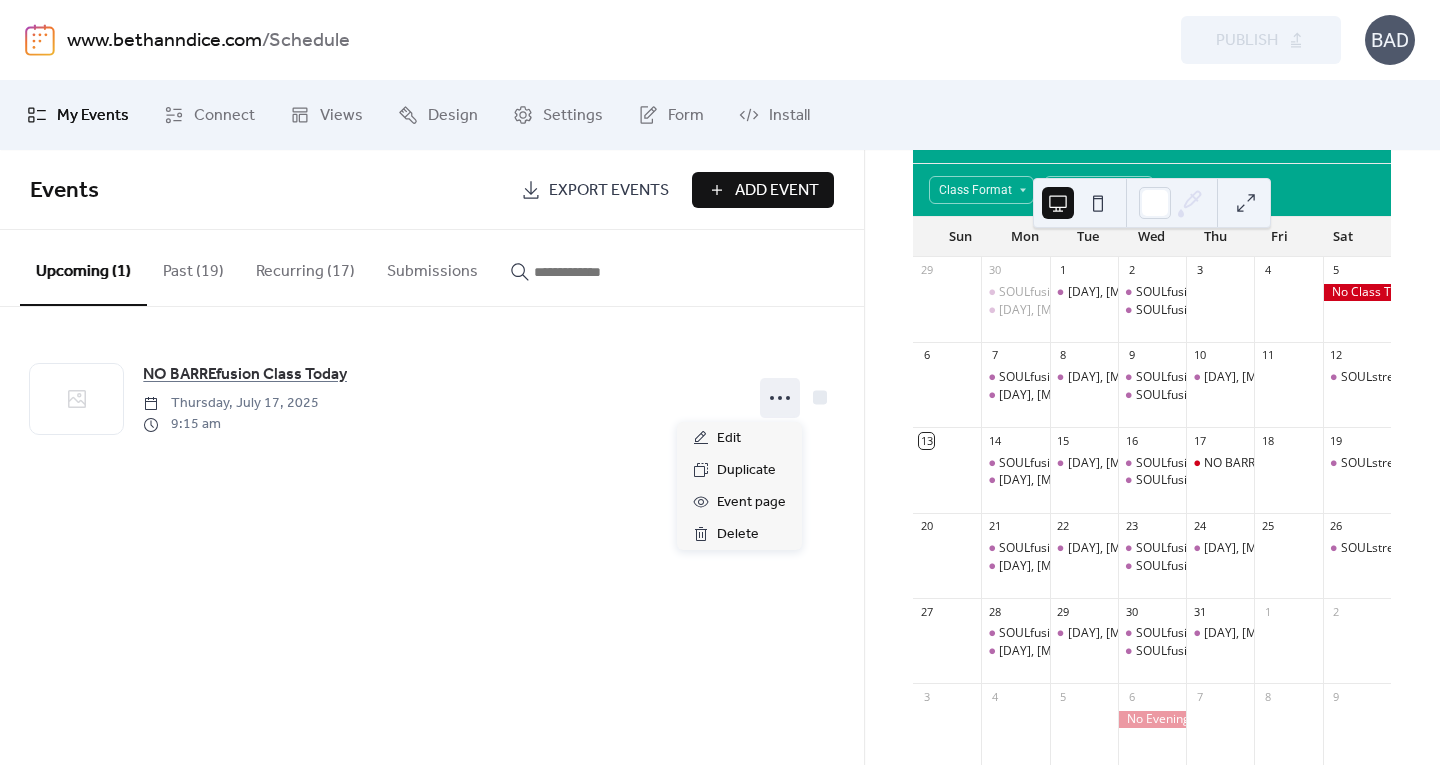 click 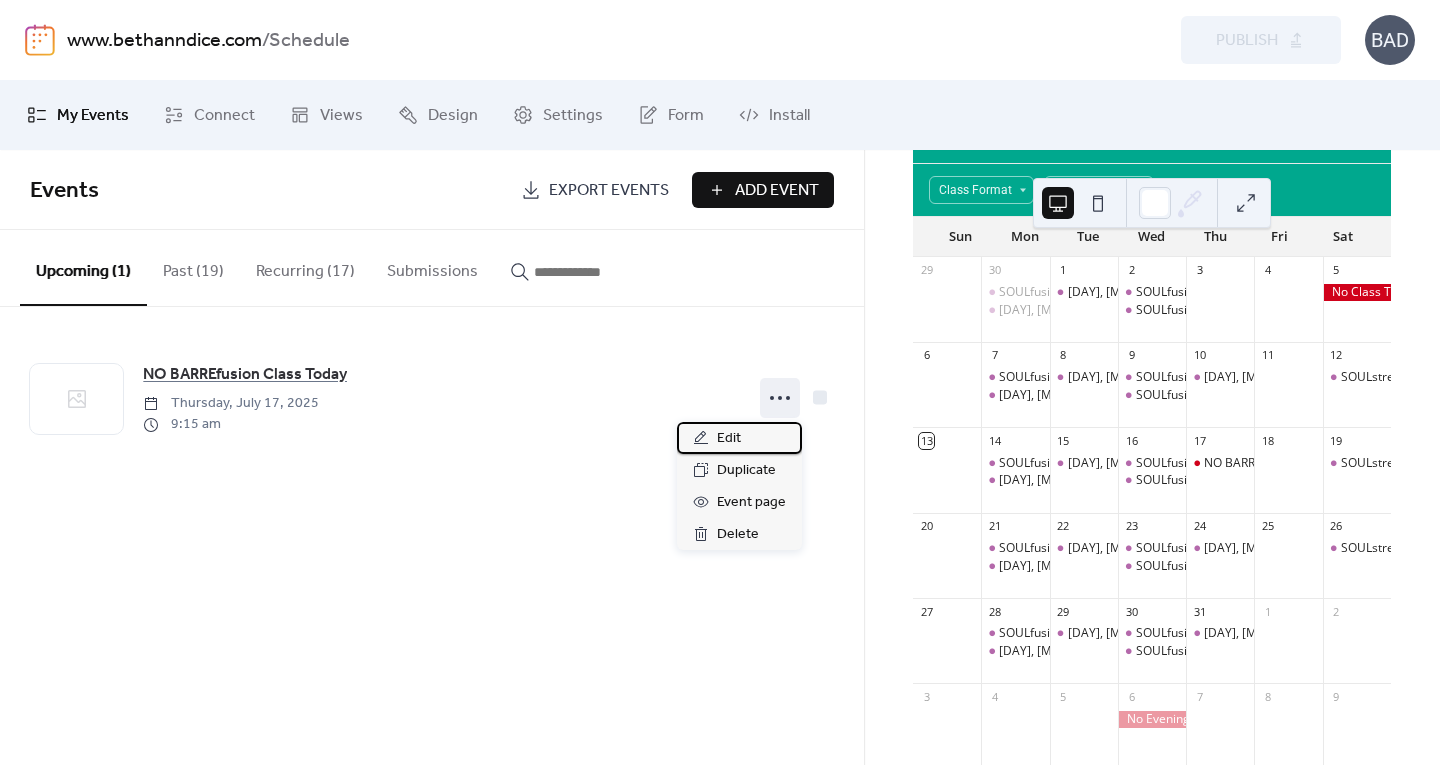 click on "Edit" at bounding box center [739, 438] 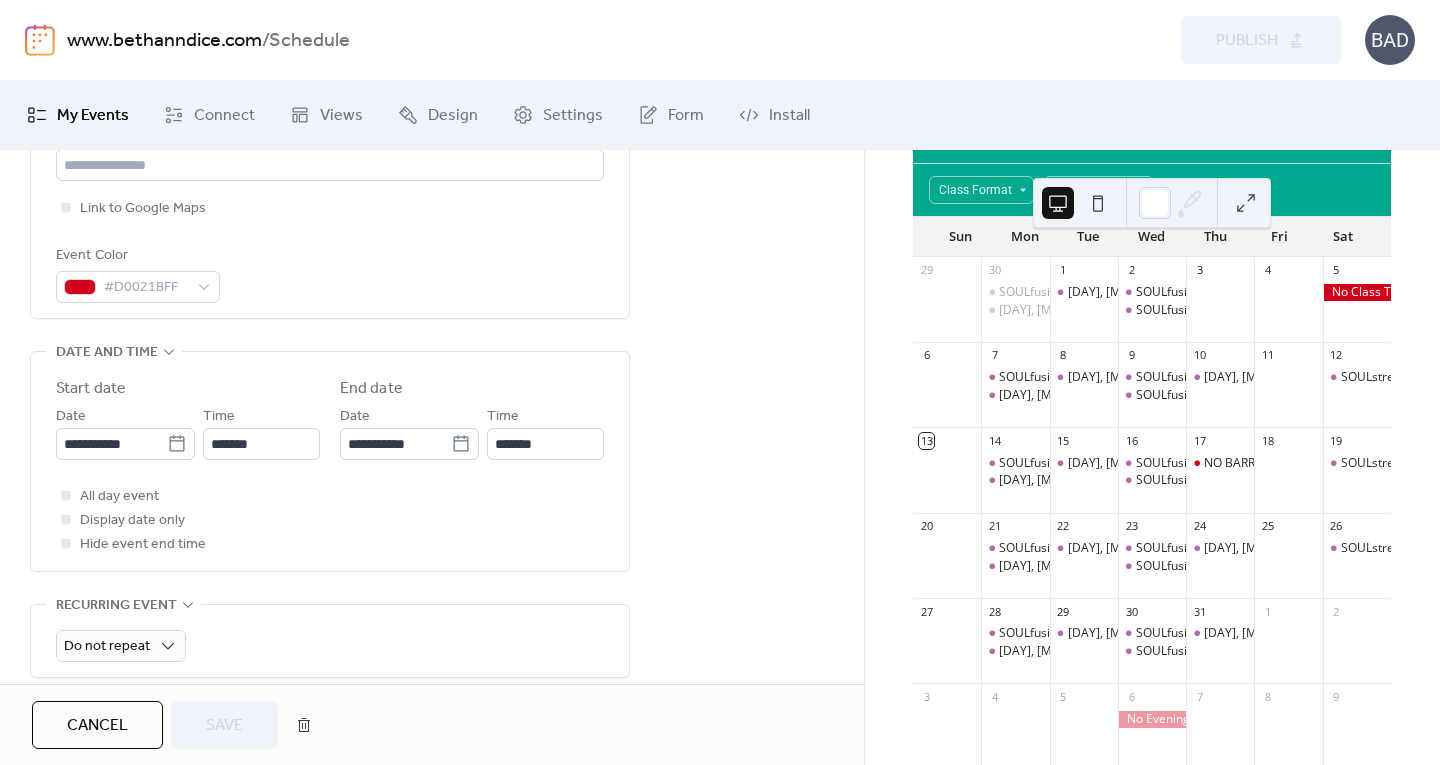 scroll, scrollTop: 500, scrollLeft: 0, axis: vertical 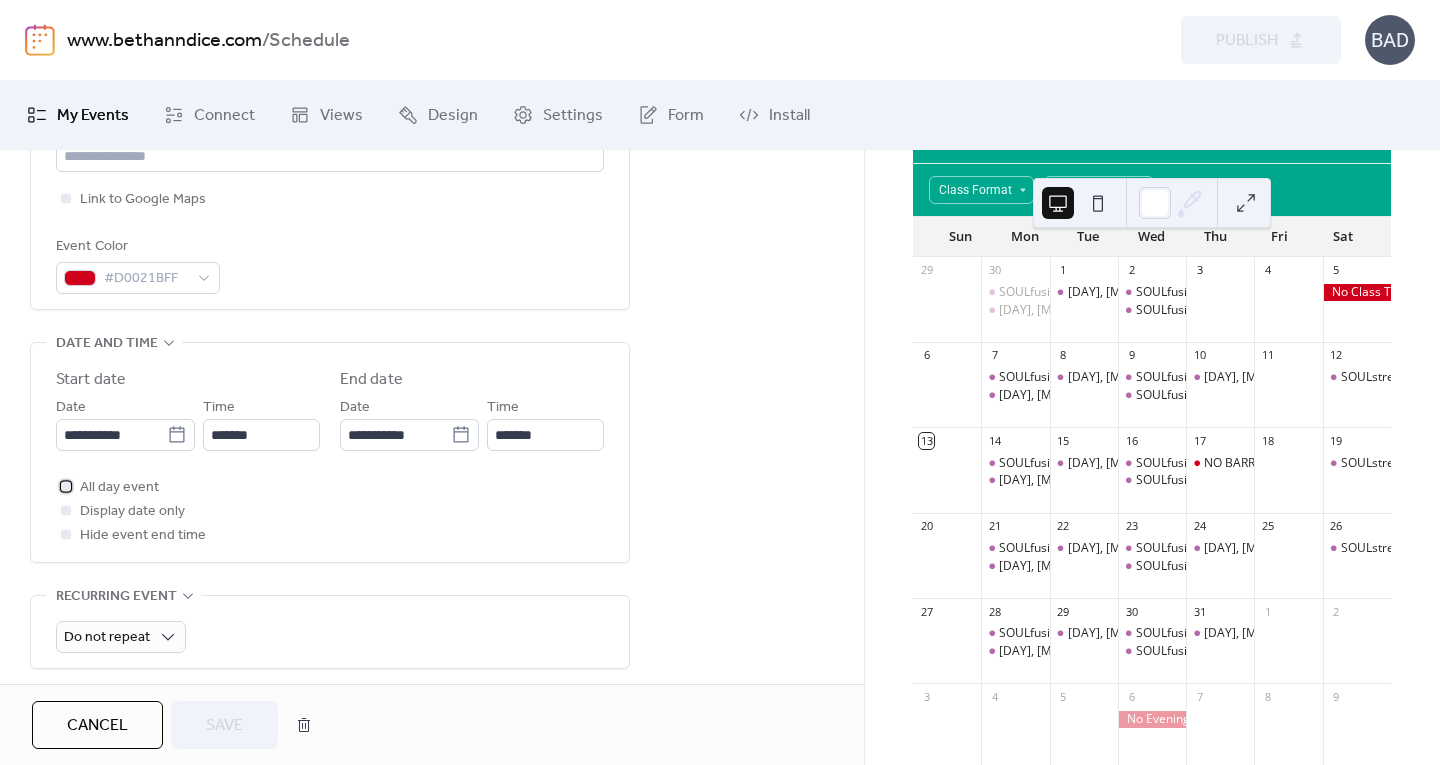 click at bounding box center [66, 486] 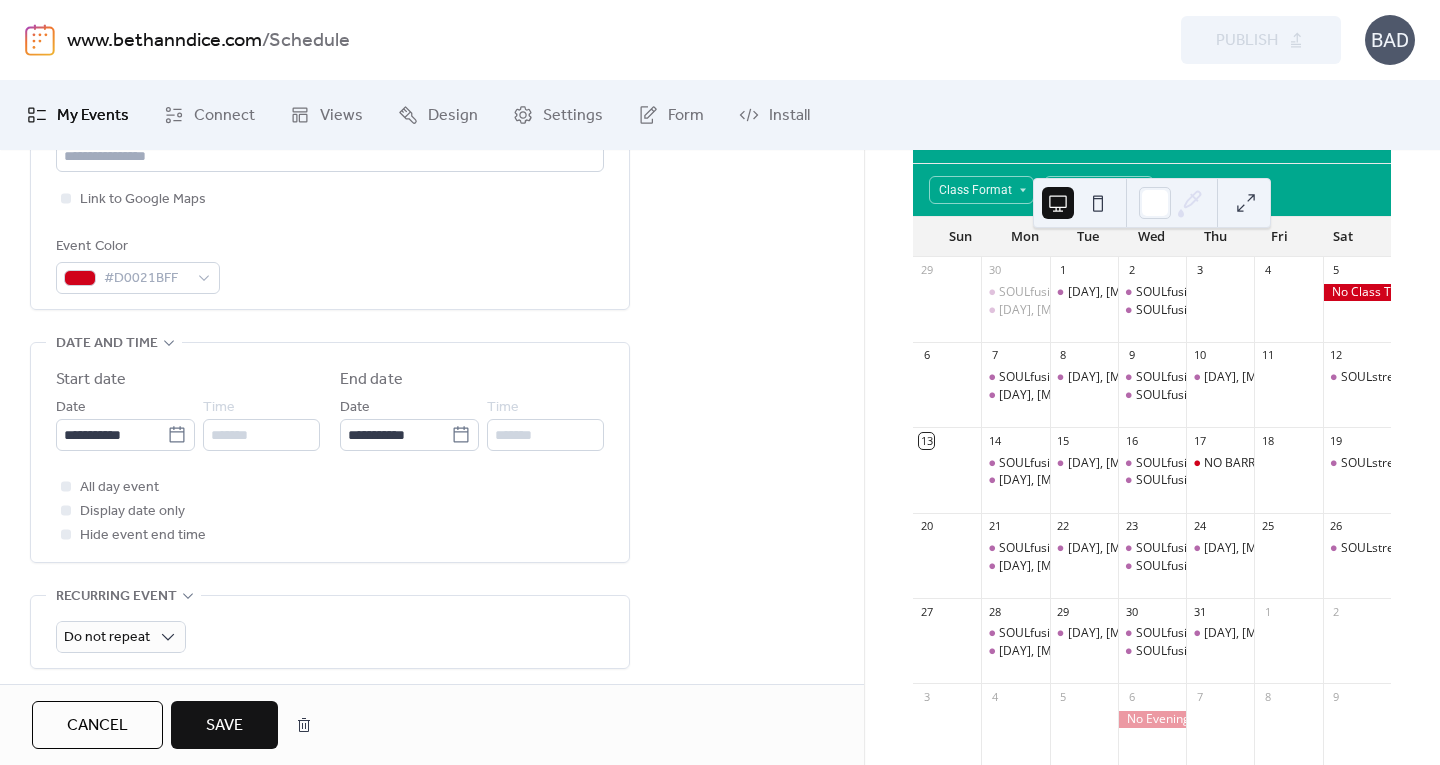 click on "Save" at bounding box center (224, 726) 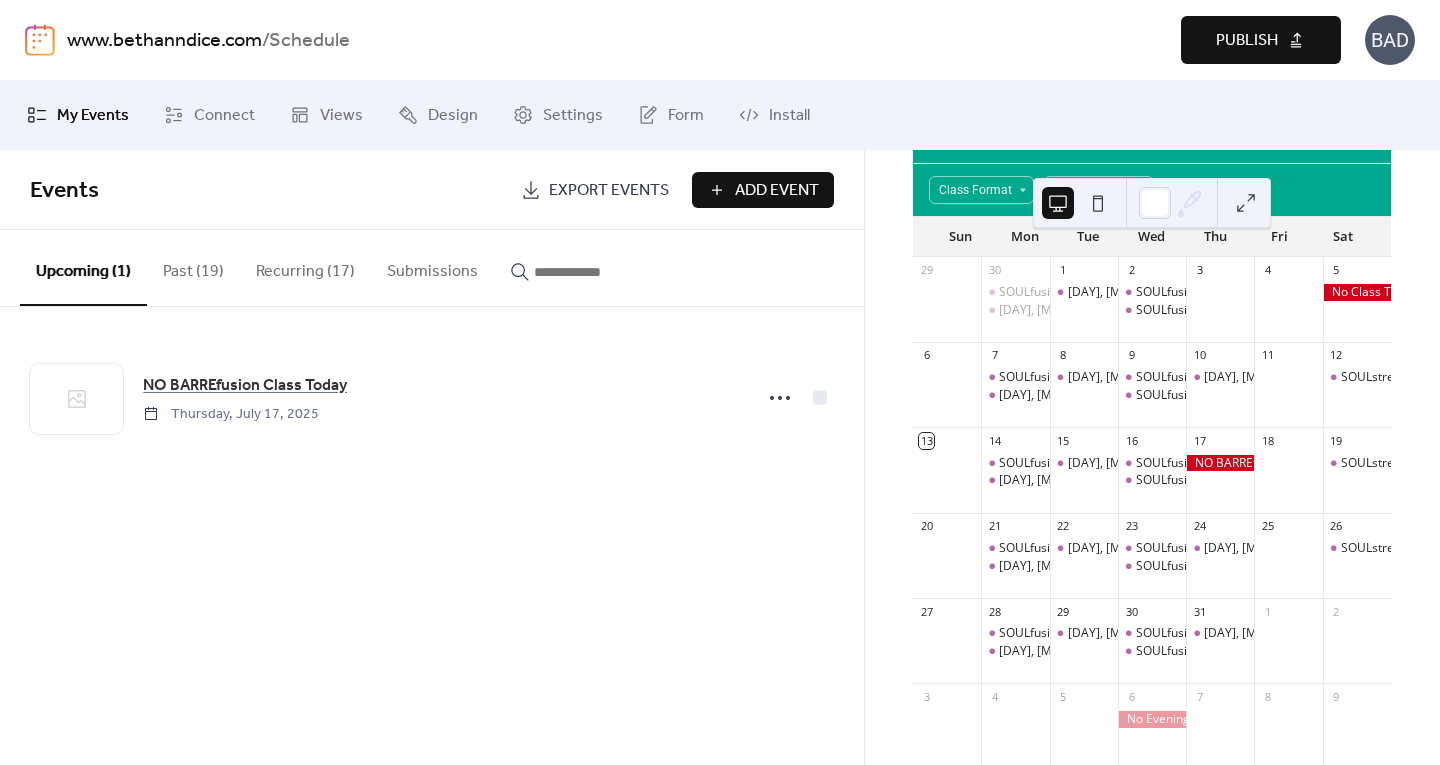 click on "Publish" at bounding box center [1247, 41] 